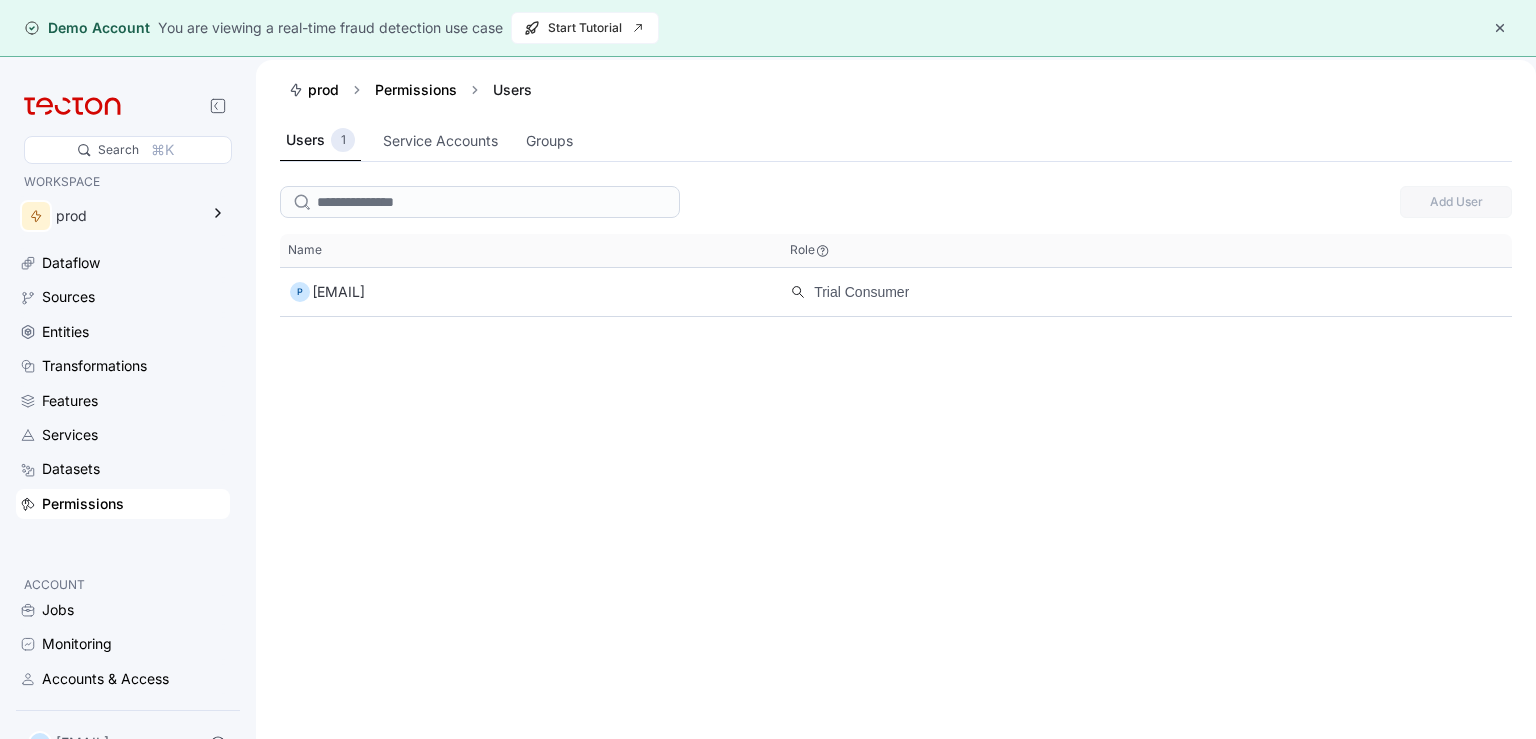 scroll, scrollTop: 0, scrollLeft: 0, axis: both 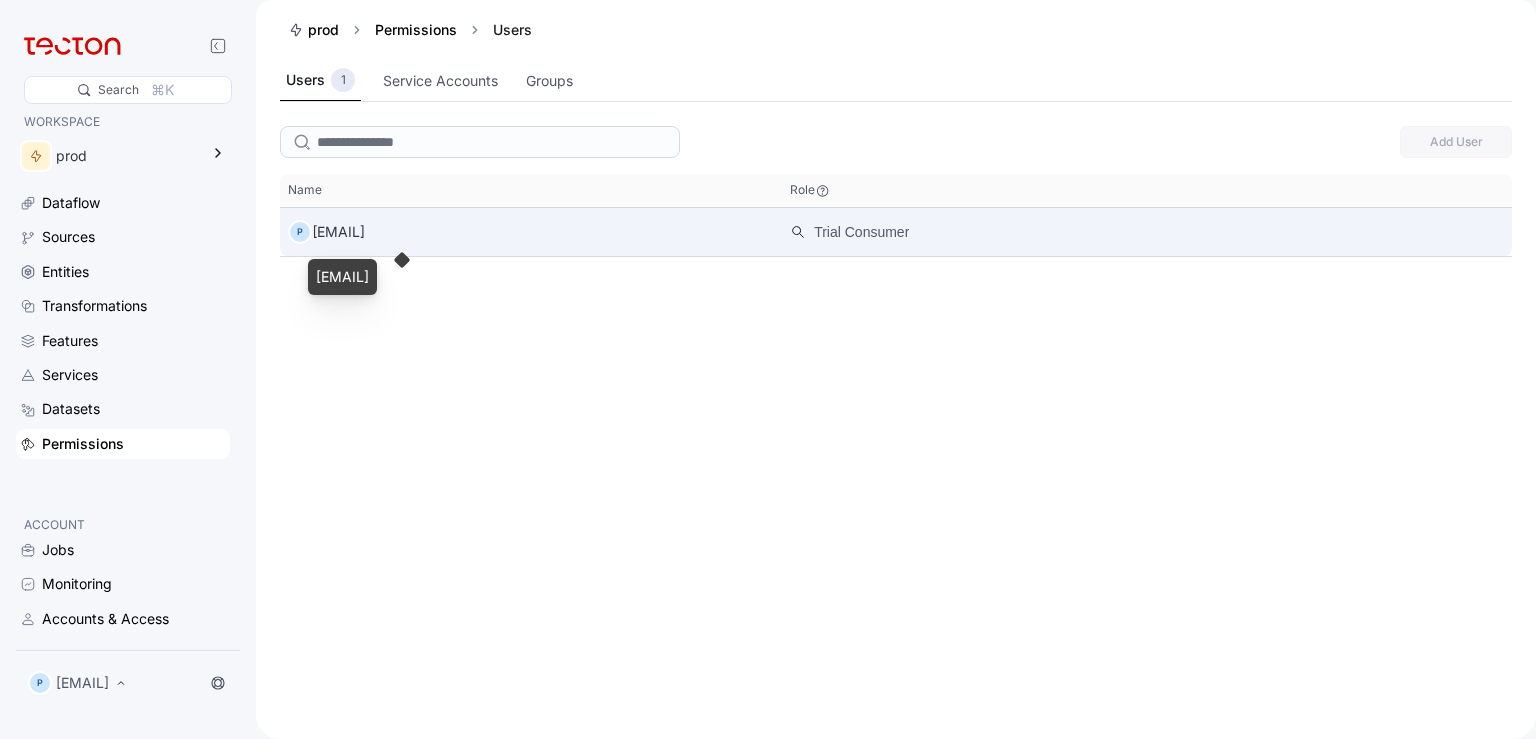 click on "[EMAIL]" at bounding box center (338, 232) 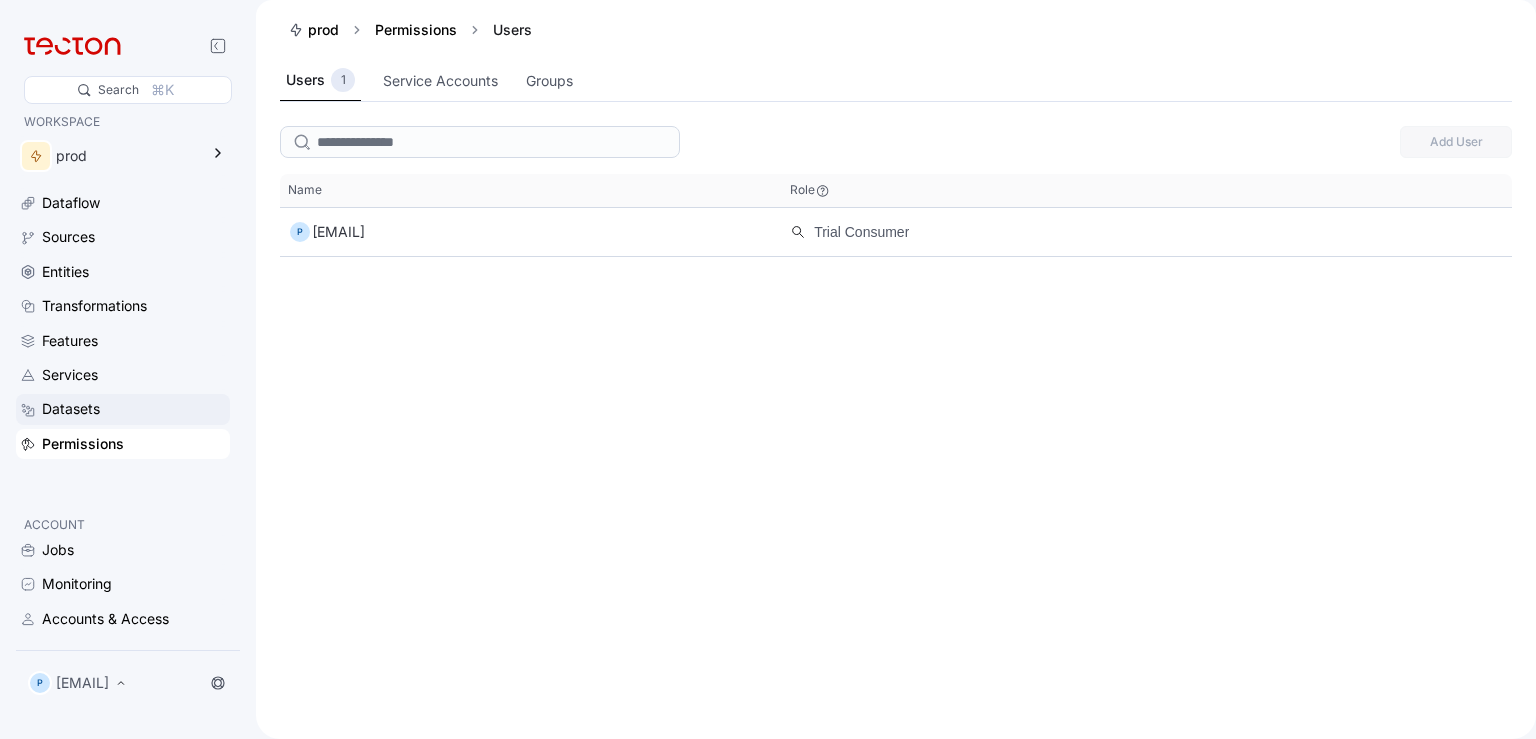 click on "Datasets" at bounding box center (134, 409) 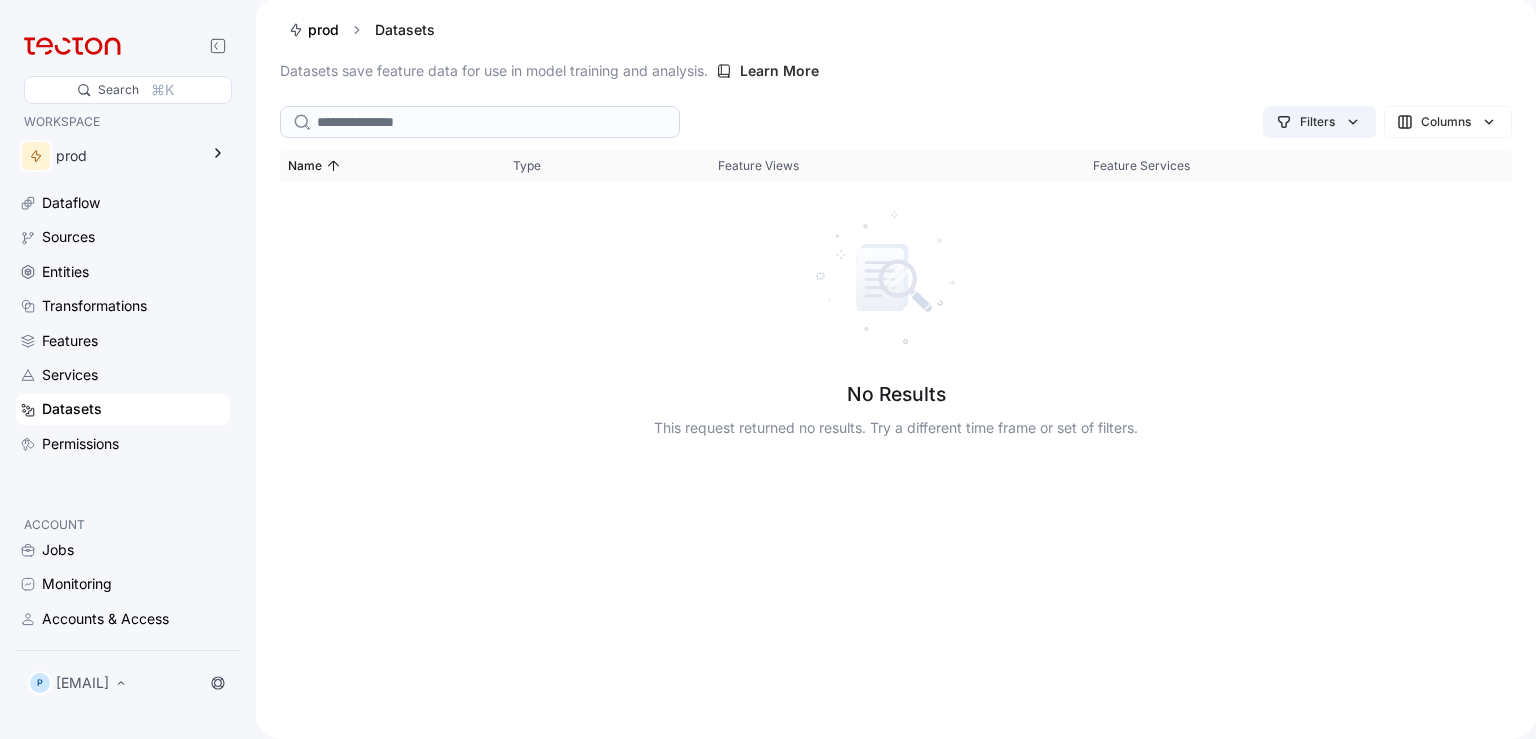 click on "Filters" at bounding box center [1317, 122] 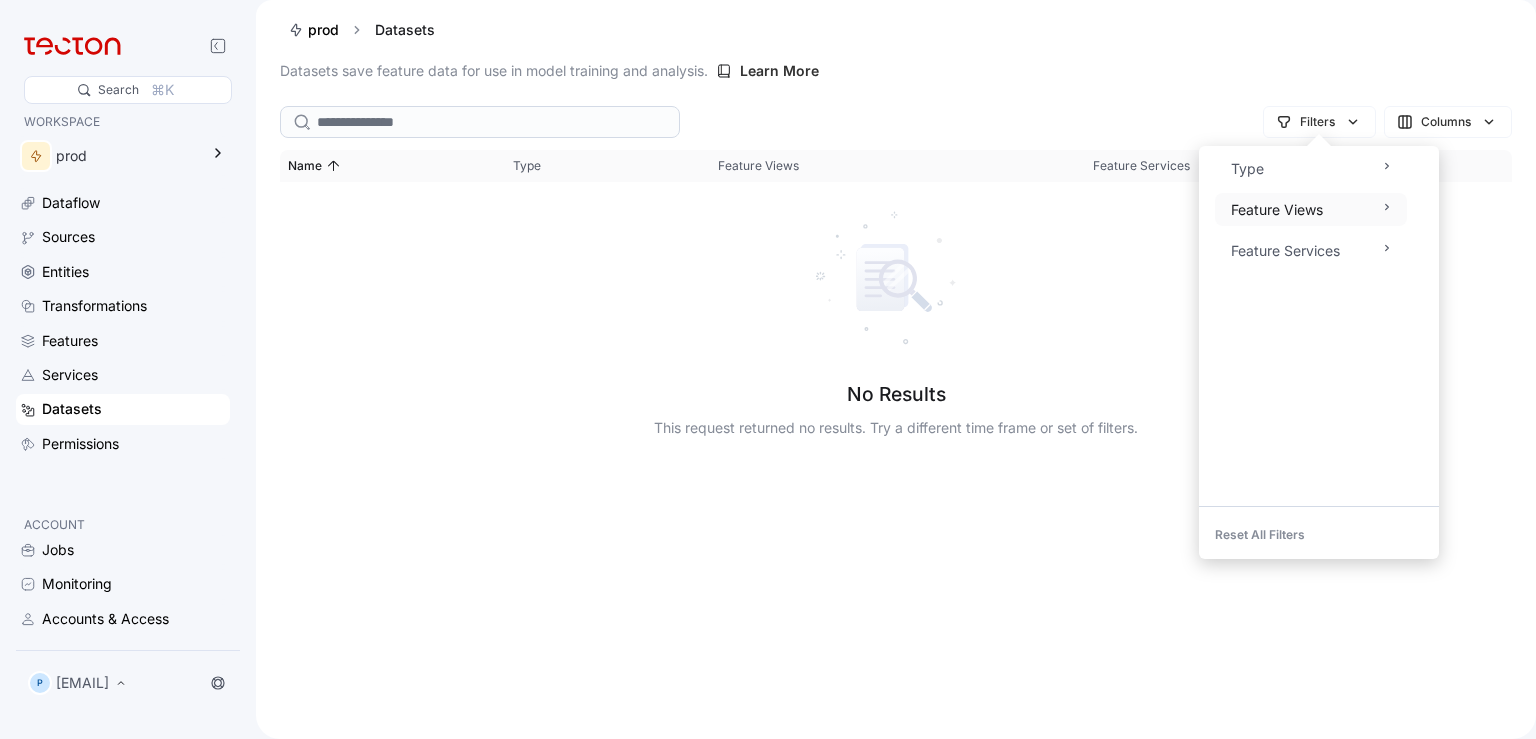 click on "Feature Views" at bounding box center [1277, 210] 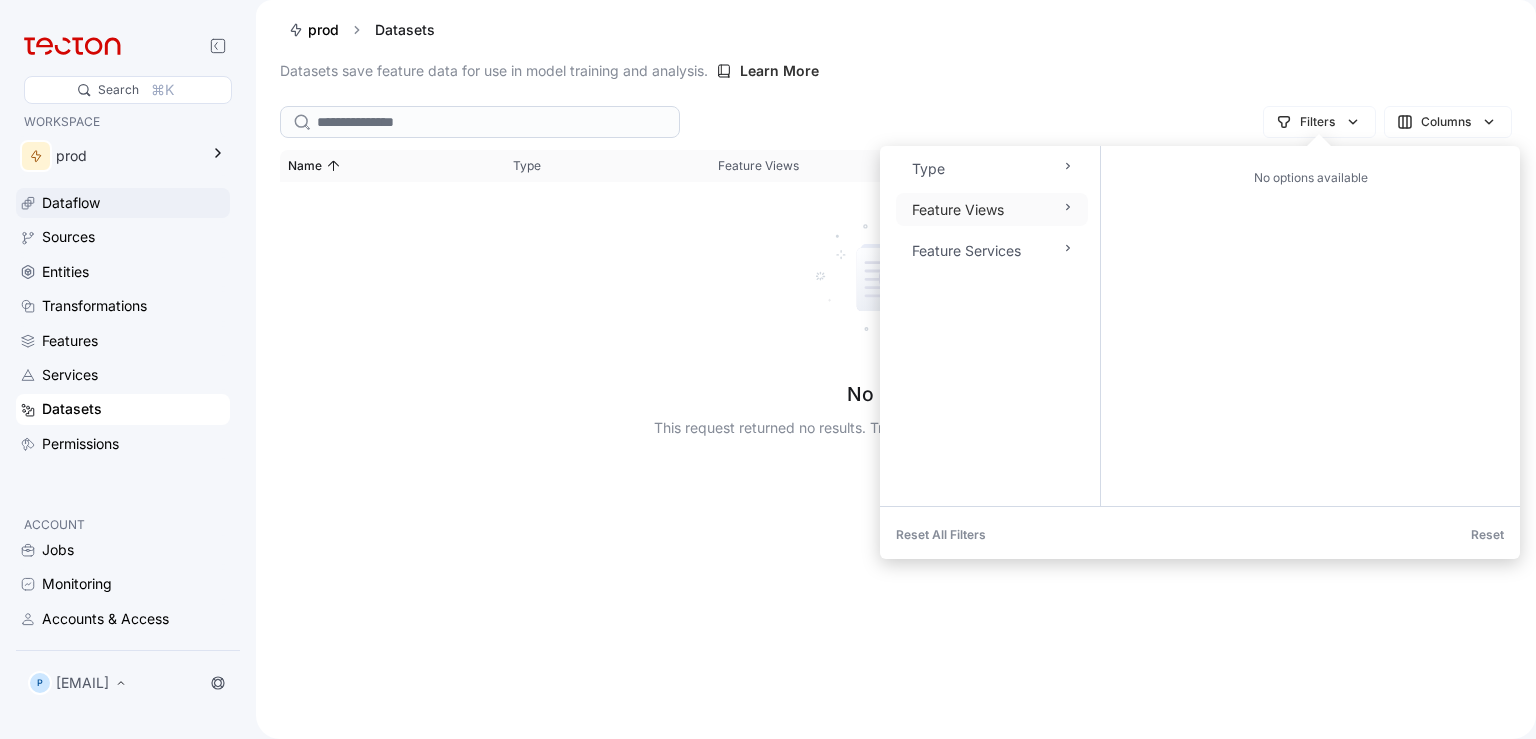 click on "Dataflow" at bounding box center [71, 203] 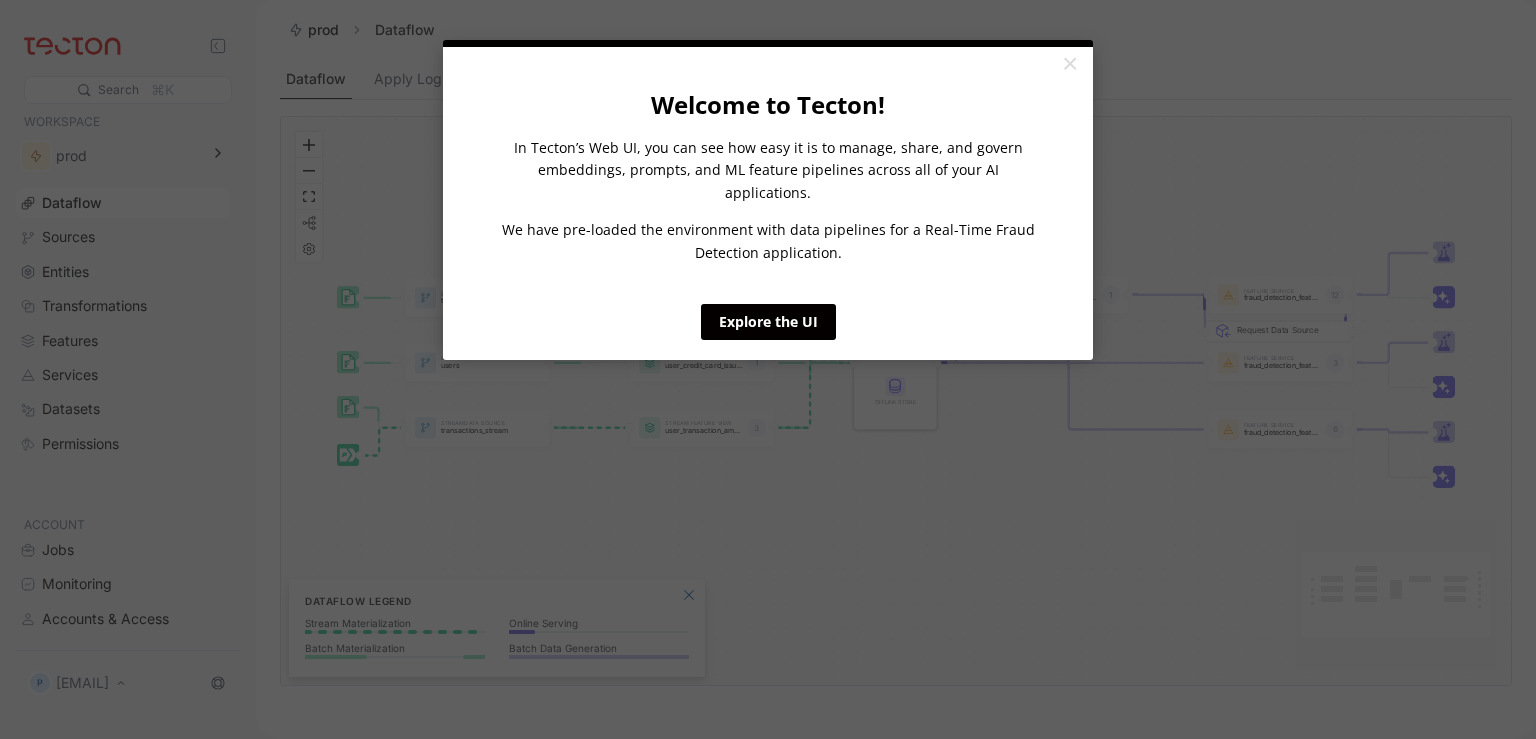 click on "×             Welcome to Tecton! In Tecton’s Web UI, you can see how easy it is to manage, share, and govern embeddings, prompts, and ML feature pipelines across all of your AI applications. We have pre-loaded the environment with data pipelines for a Real-Time Fraud Detection application.                       Explore the UI" 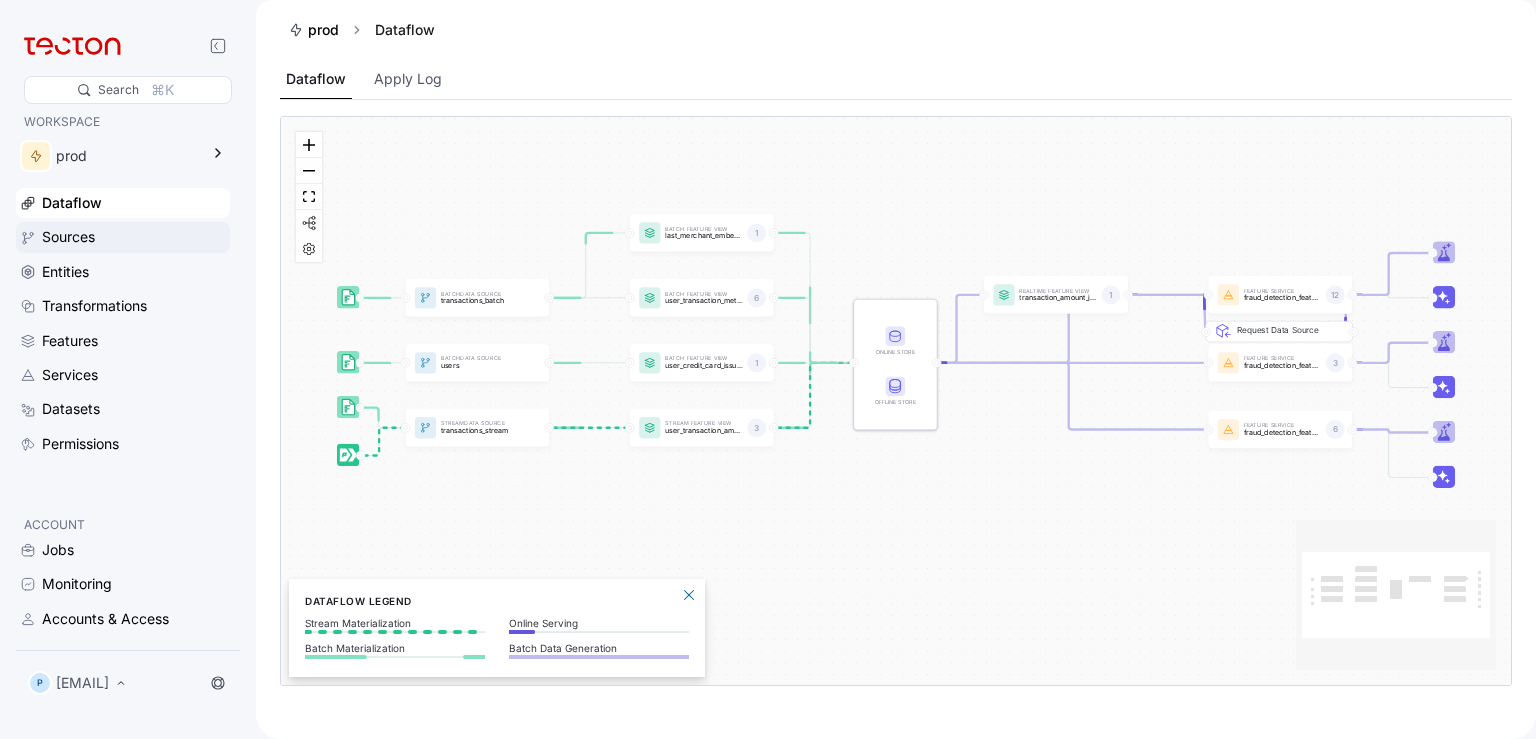 click on "Sources" at bounding box center [134, 237] 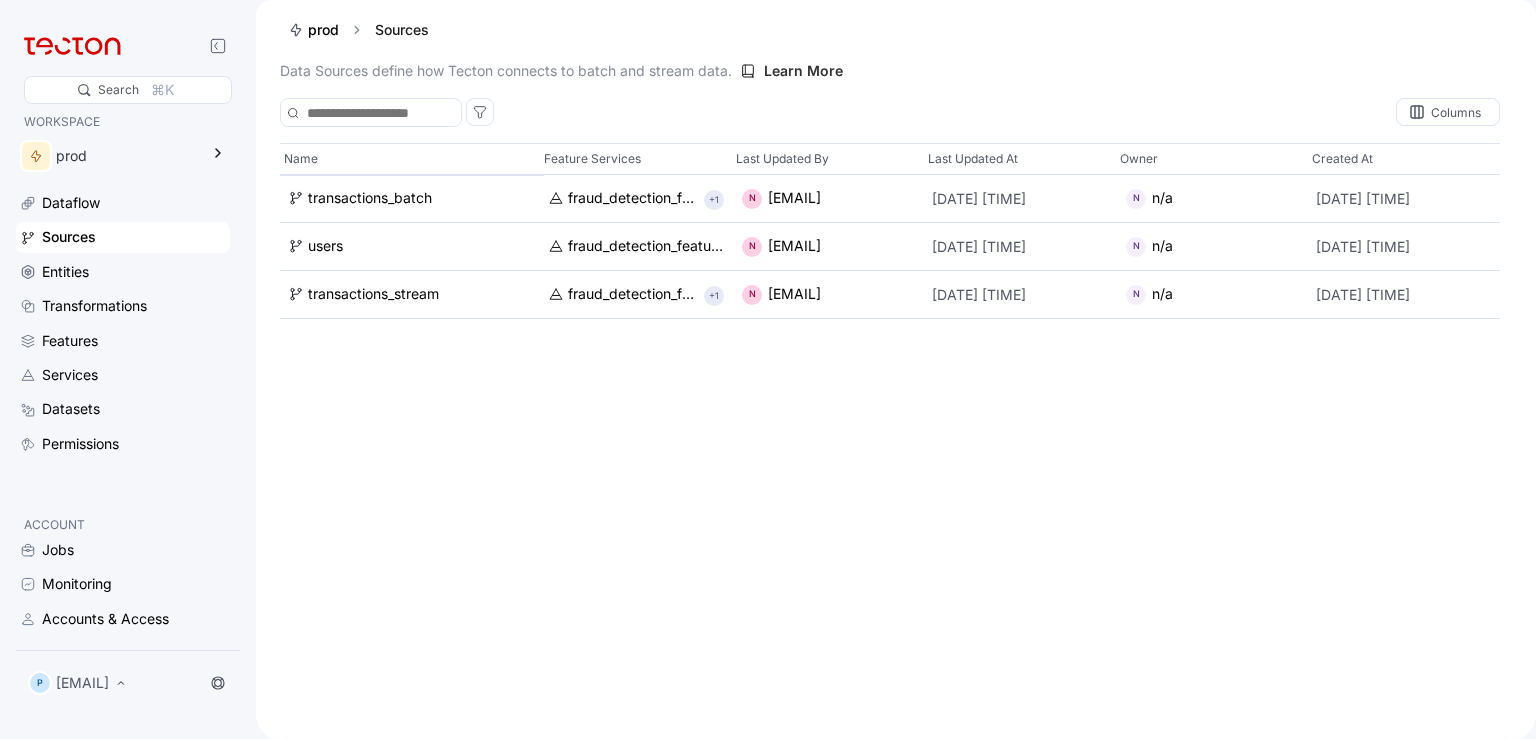 scroll, scrollTop: 0, scrollLeft: 972, axis: horizontal 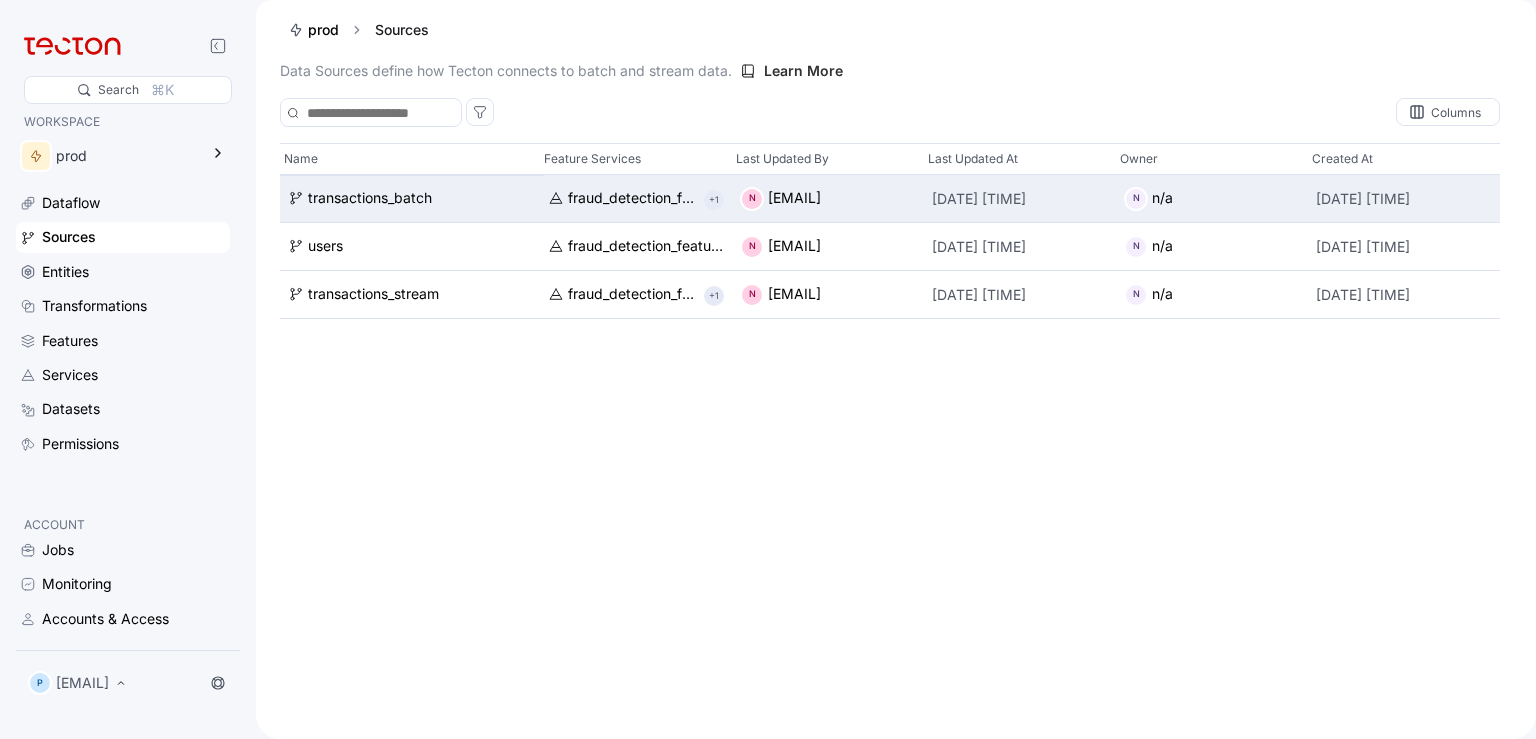 click on "[DATE] [TIME]" at bounding box center [1404, 198] 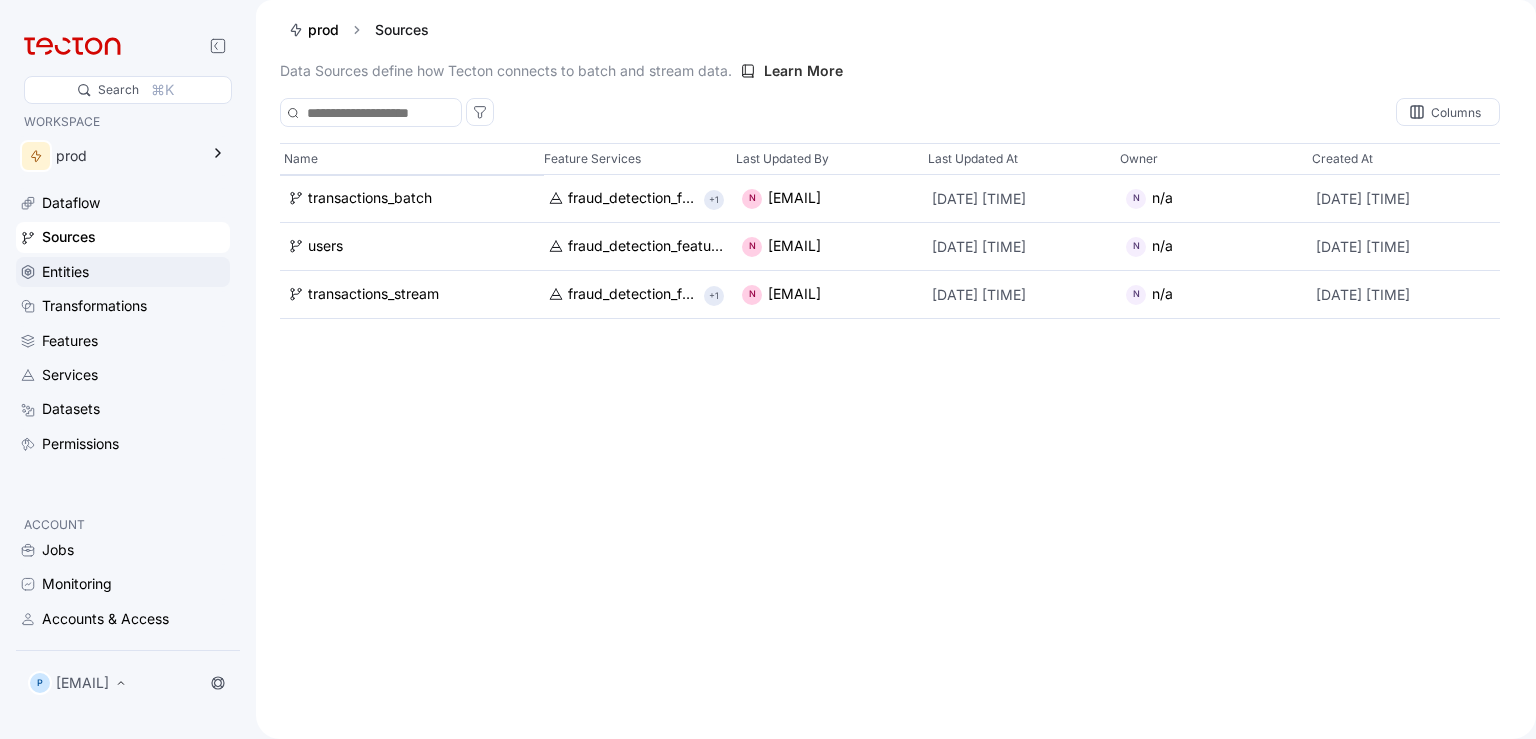 click on "Entities" at bounding box center (65, 272) 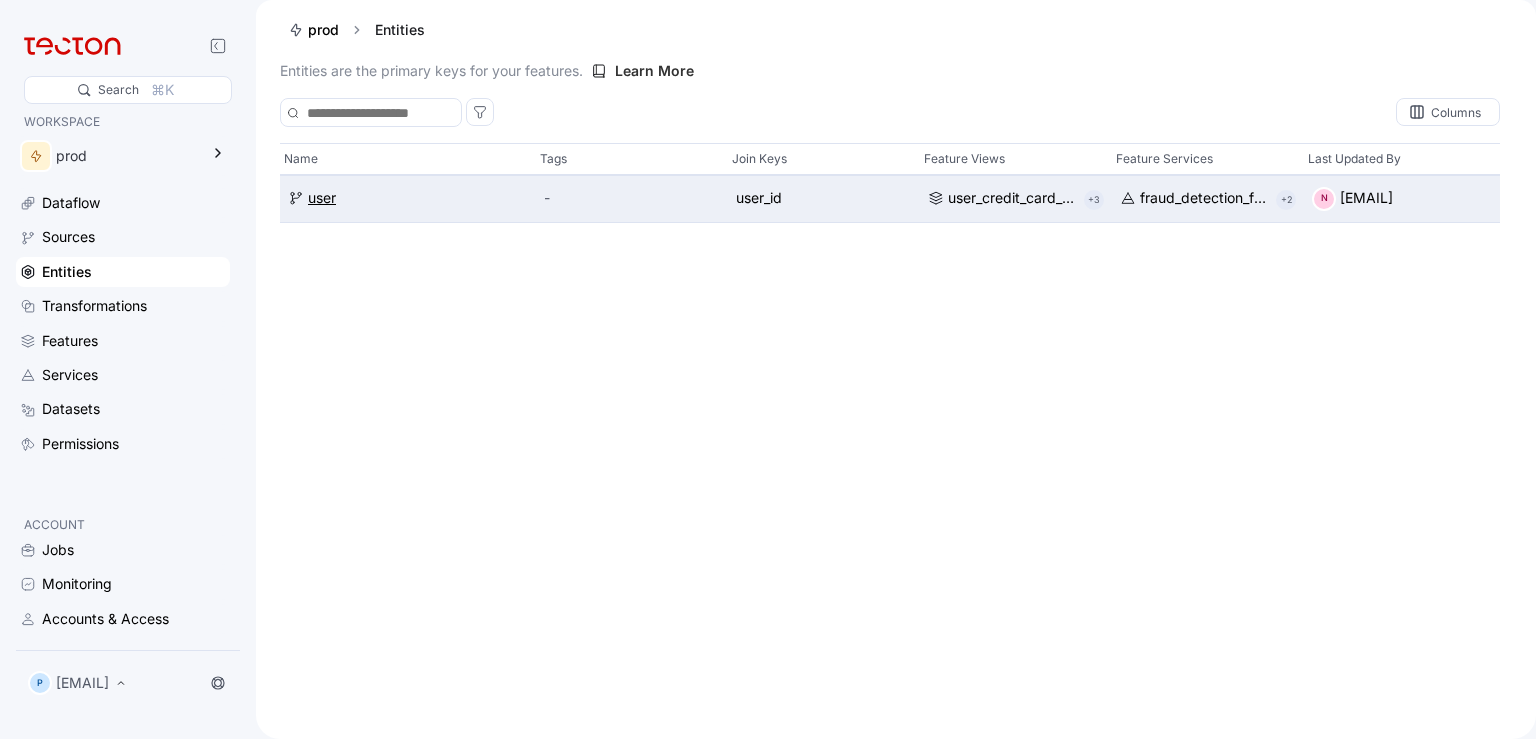 click on "user" at bounding box center (408, 198) 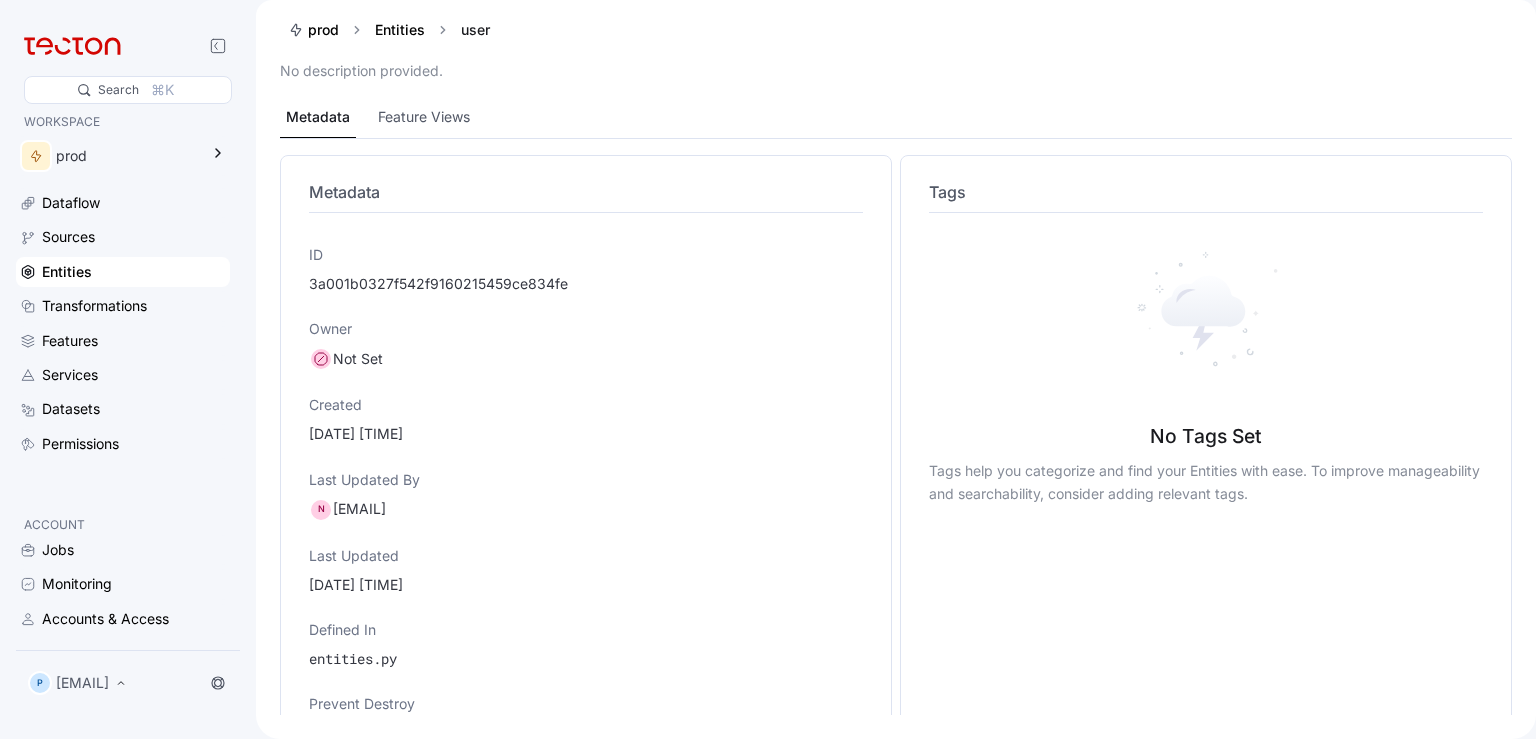 scroll, scrollTop: 200, scrollLeft: 0, axis: vertical 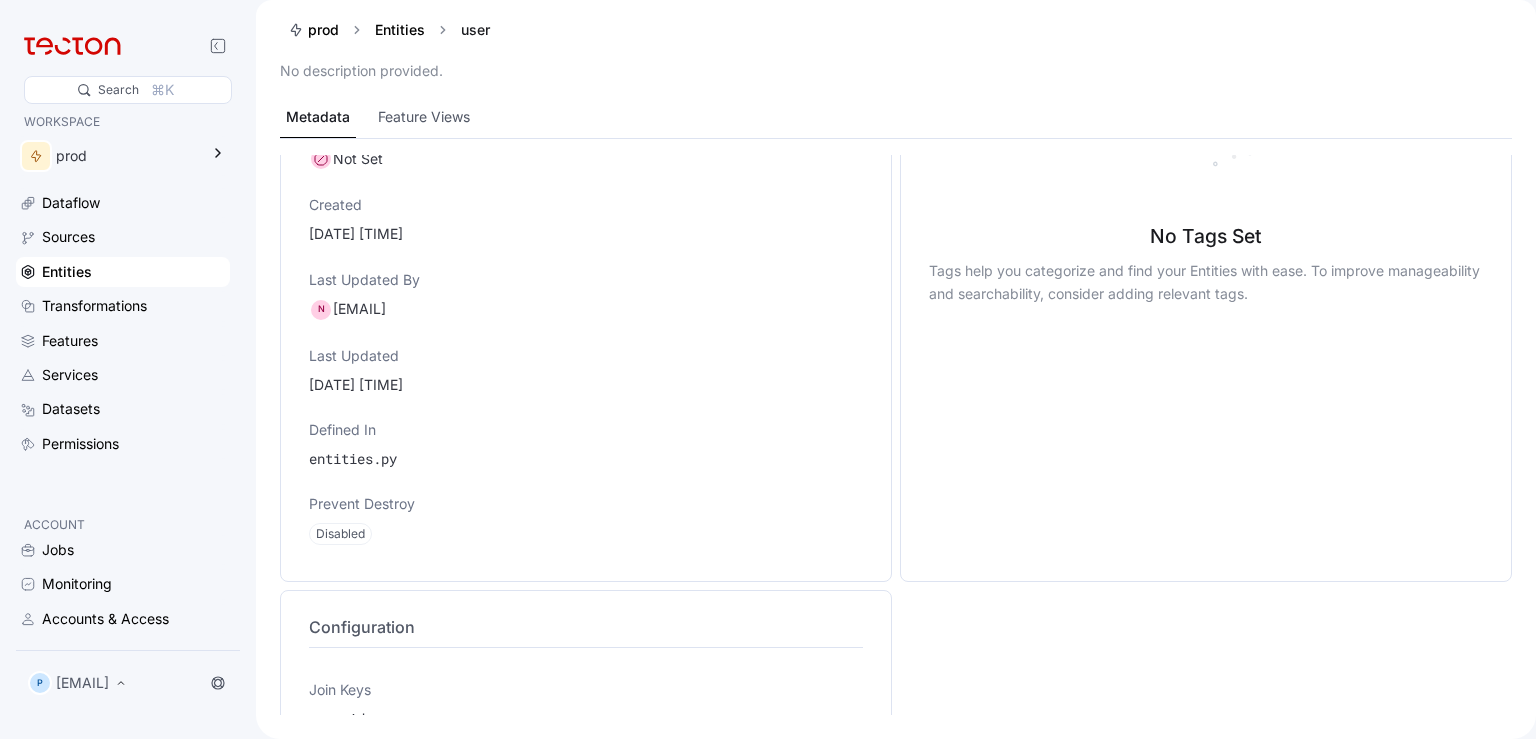 click on "entities.py" at bounding box center (586, 459) 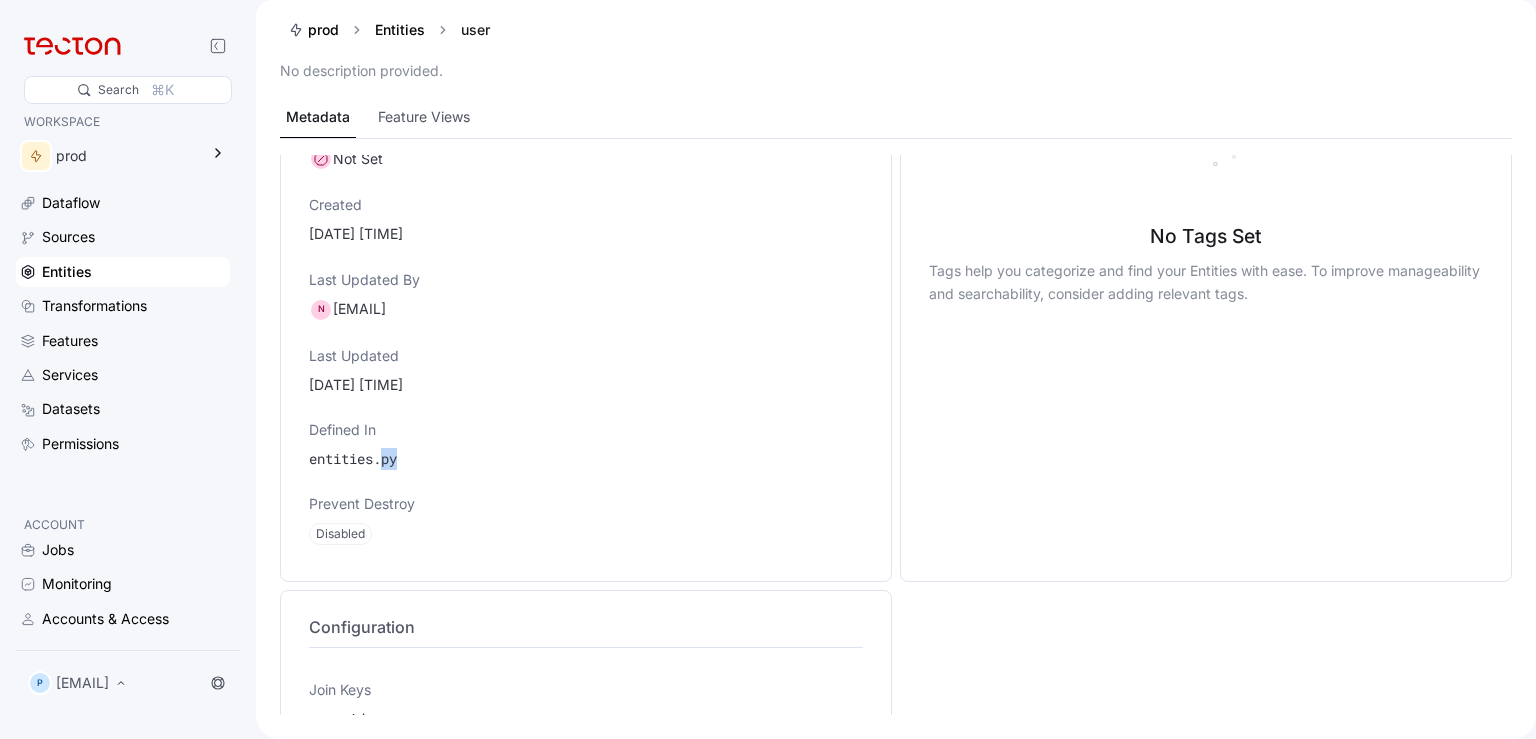 click on "entities.py" at bounding box center (586, 459) 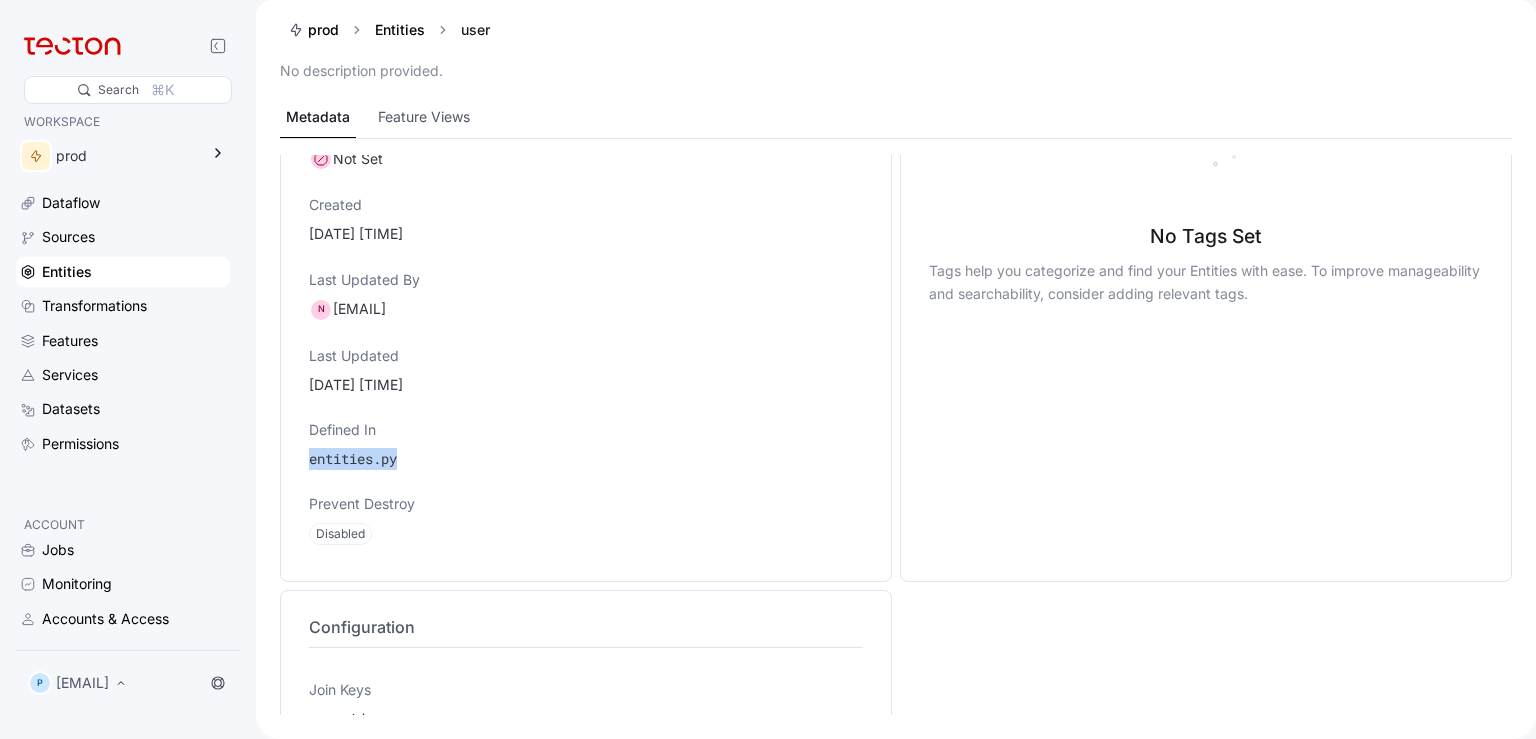 click on "entities.py" at bounding box center (586, 459) 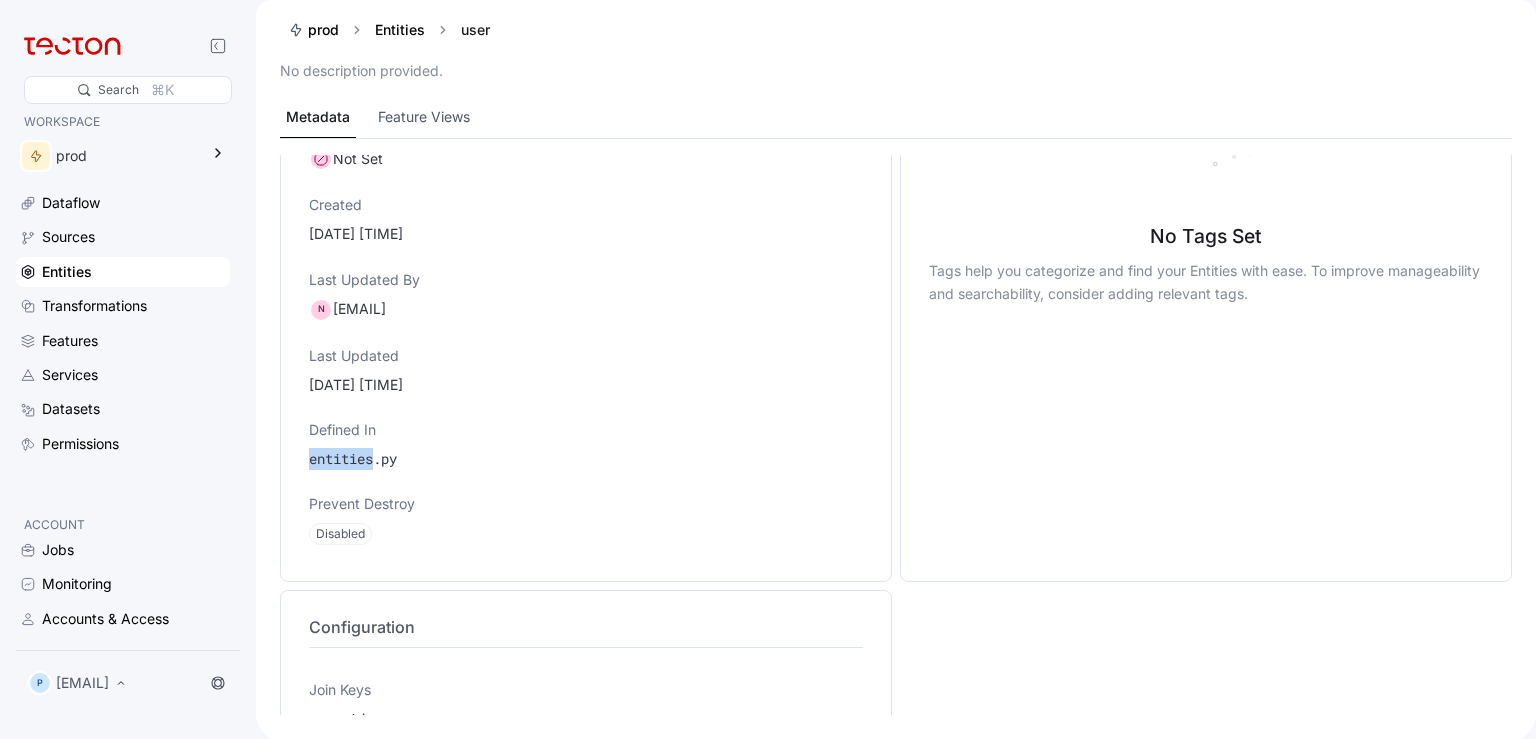 click on "entities.py" at bounding box center [586, 459] 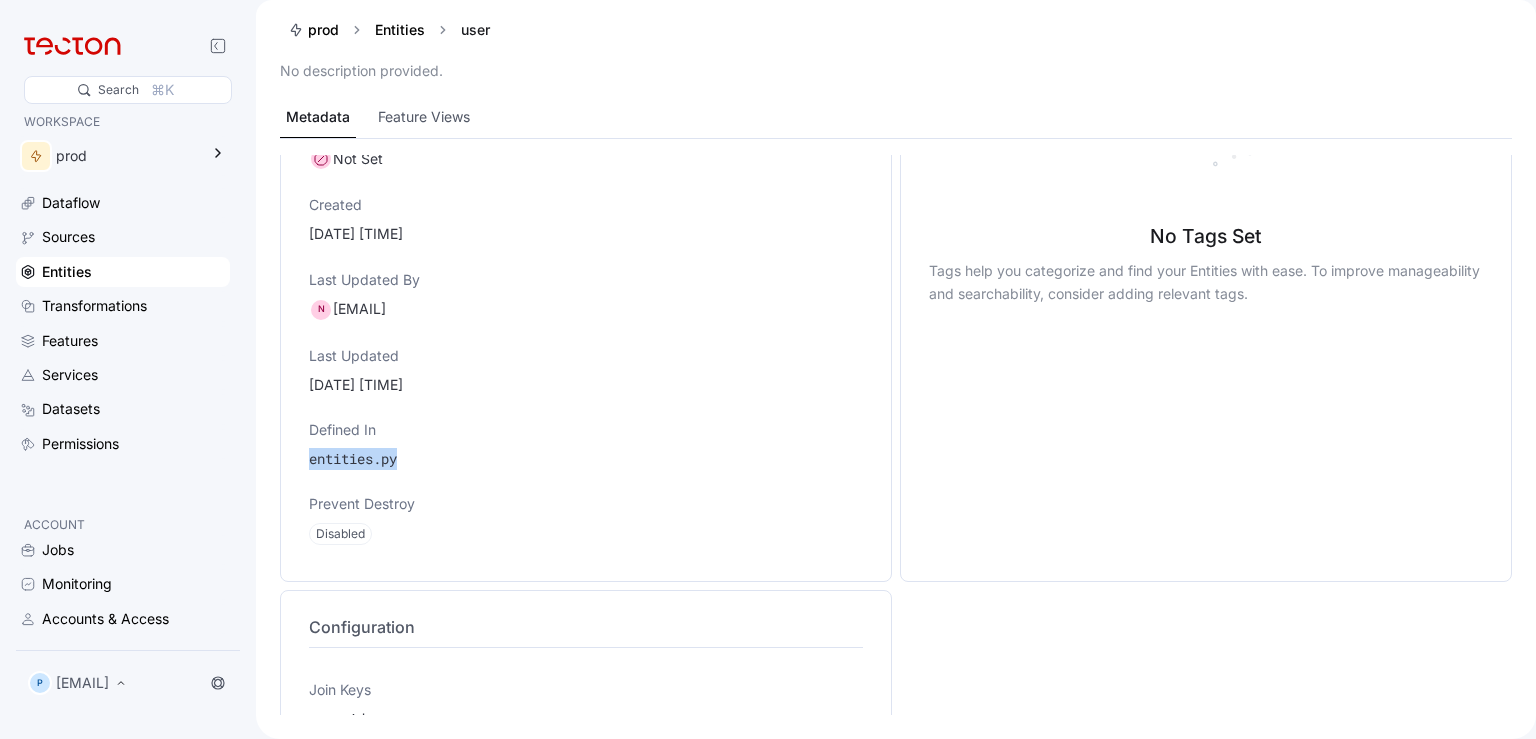 click on "entities.py" at bounding box center (586, 459) 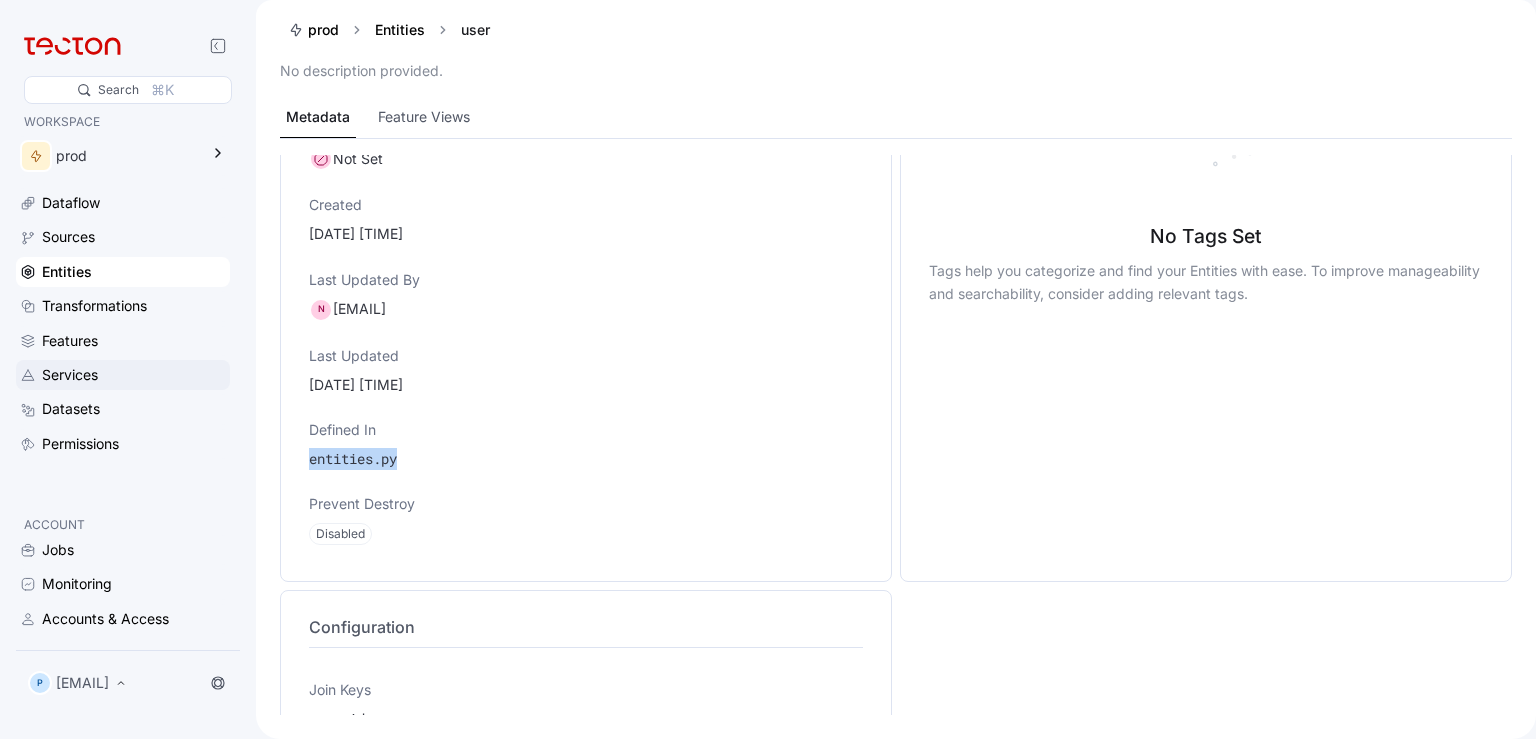 click on "Services" at bounding box center (134, 375) 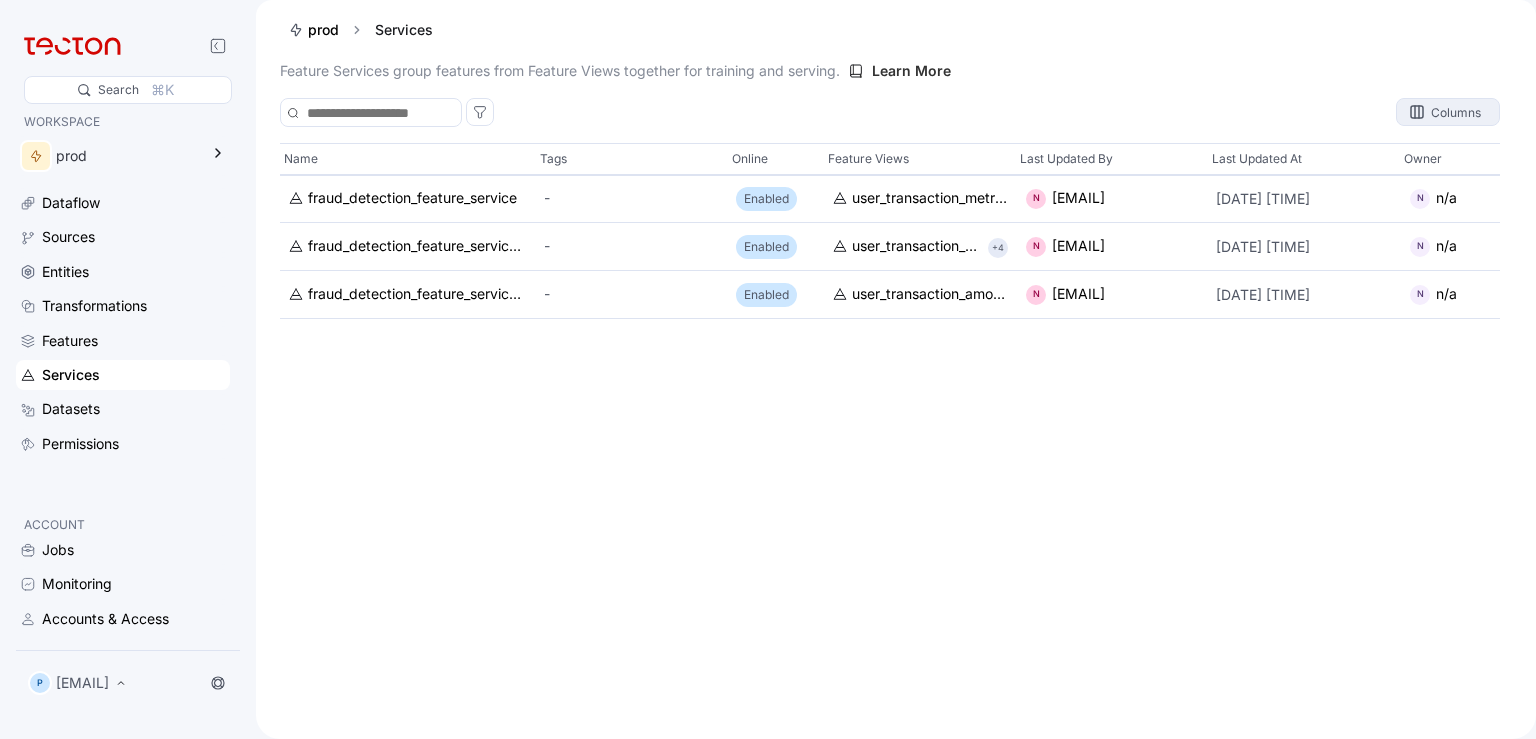 click on "Columns" at bounding box center [1456, 112] 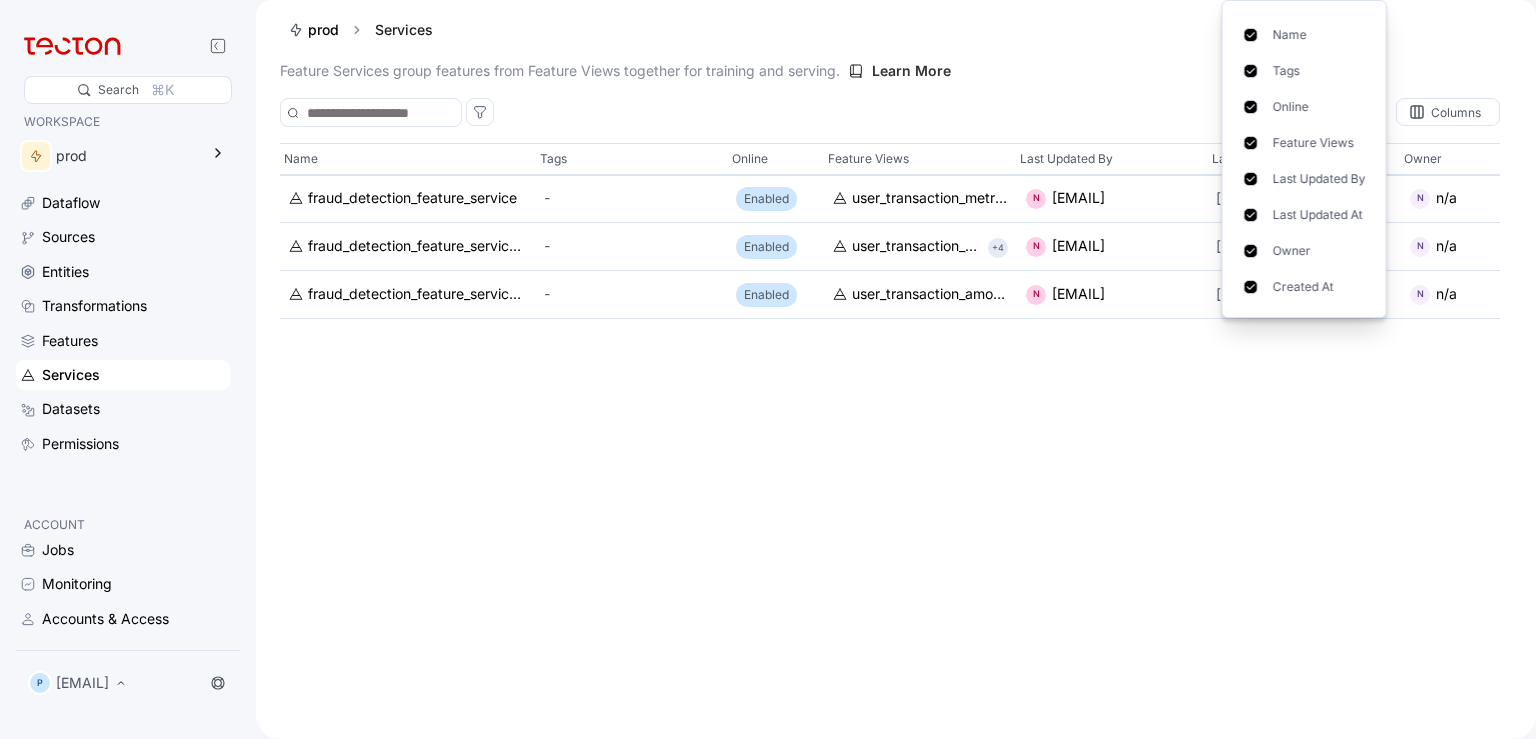 click on "Name Tags Online Feature Views Last Updated By Last Updated At Owner Created At   fraud_detection_feature_service - Enabled   user_transaction_metrics   N [EMAIL] [DATE] [TIME]   N n/a [DATE] [TIME]   fraud_detection_feature_service:v2 - Enabled   user_transaction_amount_totals +4   N [EMAIL] [DATE] [TIME]   N n/a [DATE] [TIME]   fraud_detection_feature_service_streaming - Enabled   user_transaction_amount_totals   N [EMAIL] [DATE] [TIME]   N n/a [DATE] [TIME]" at bounding box center (890, 429) 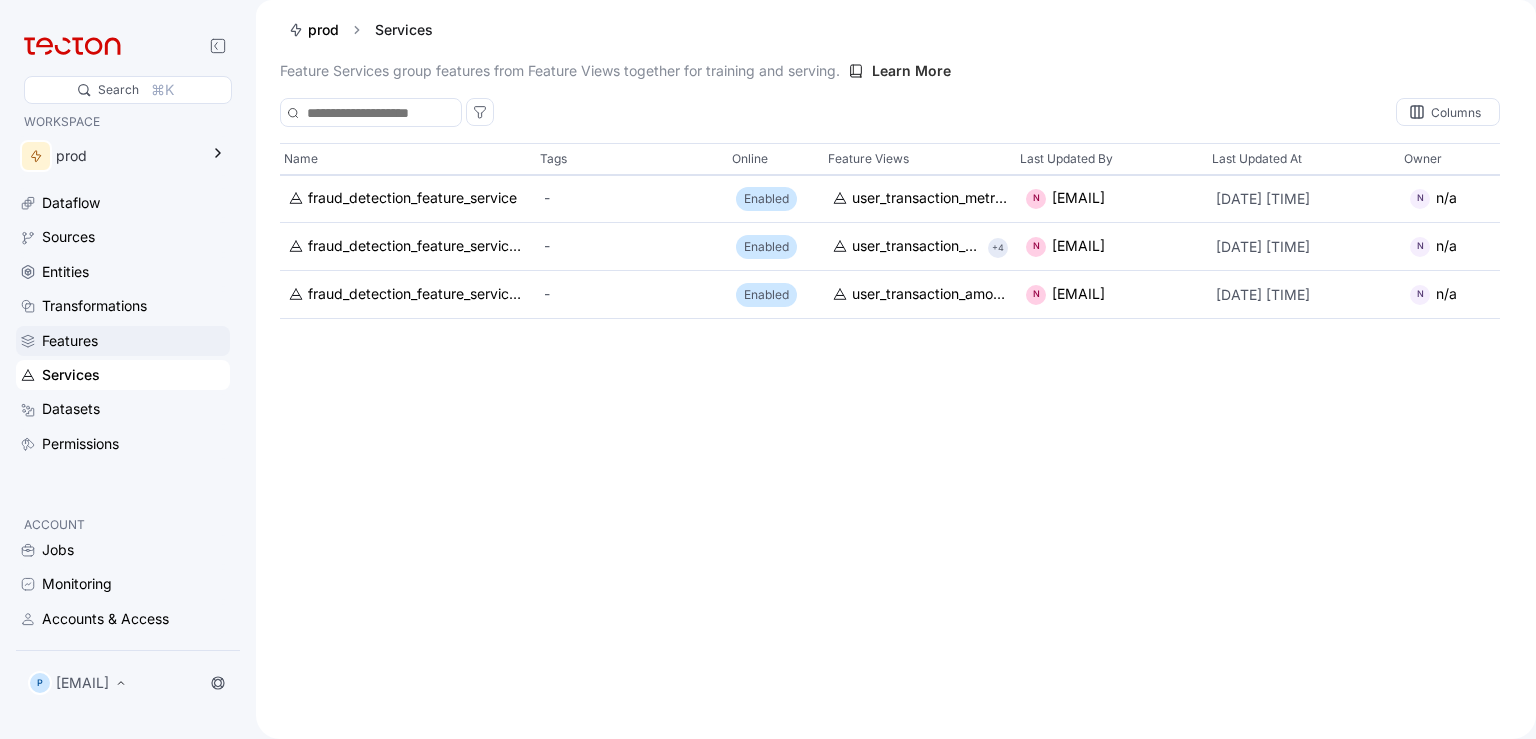 click on "Features" at bounding box center (134, 341) 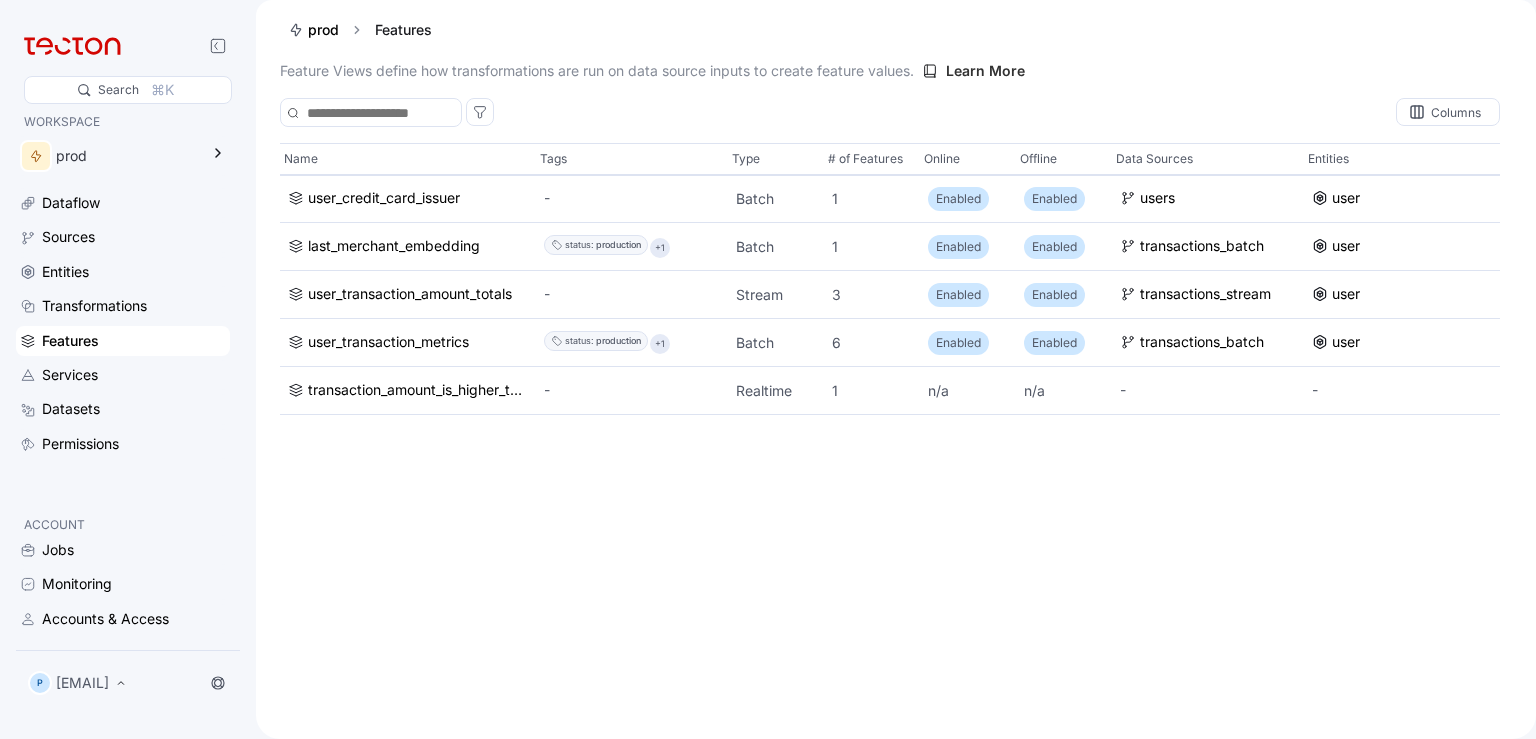 click at bounding box center (128, 46) 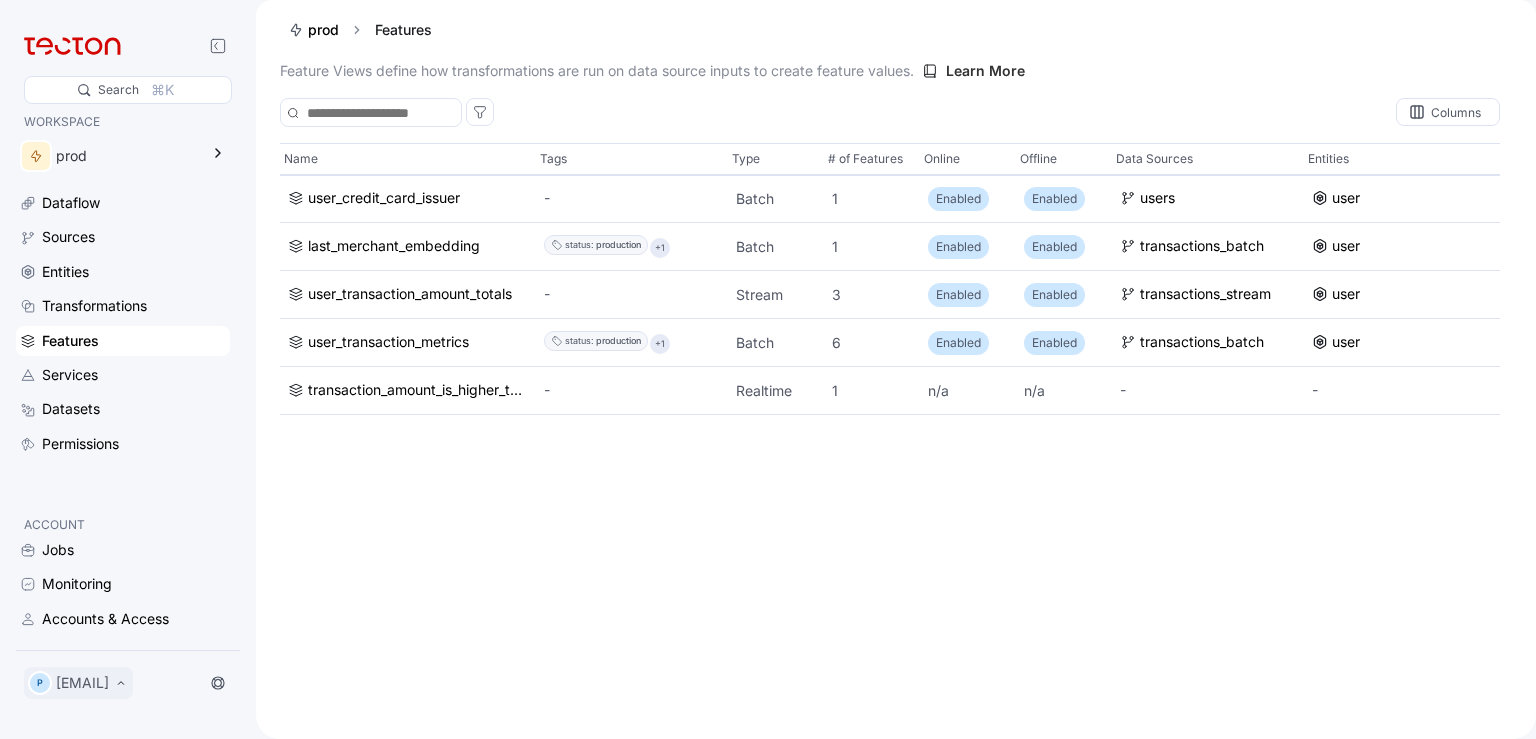 click on "[EMAIL]" at bounding box center [82, 683] 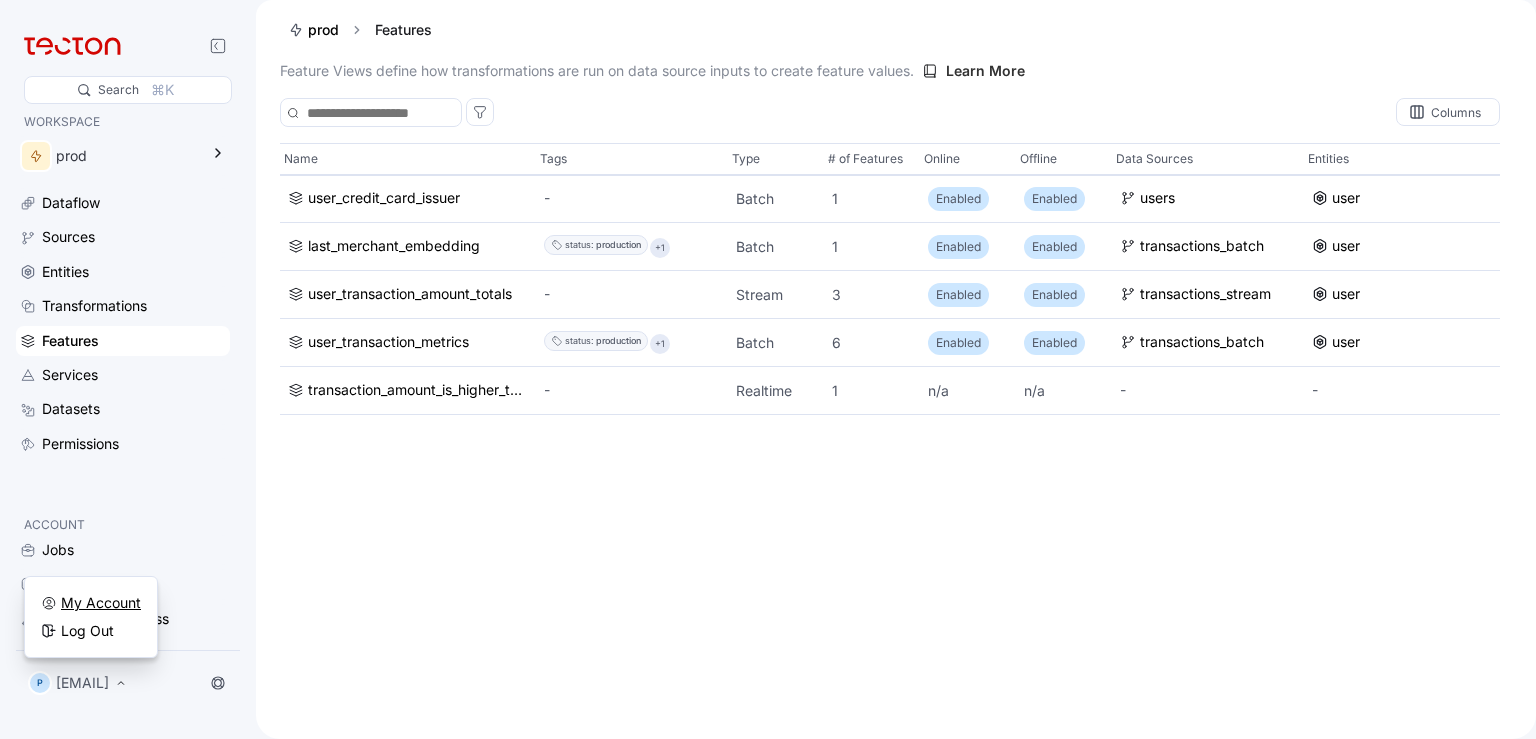 click on "My Account" at bounding box center (101, 603) 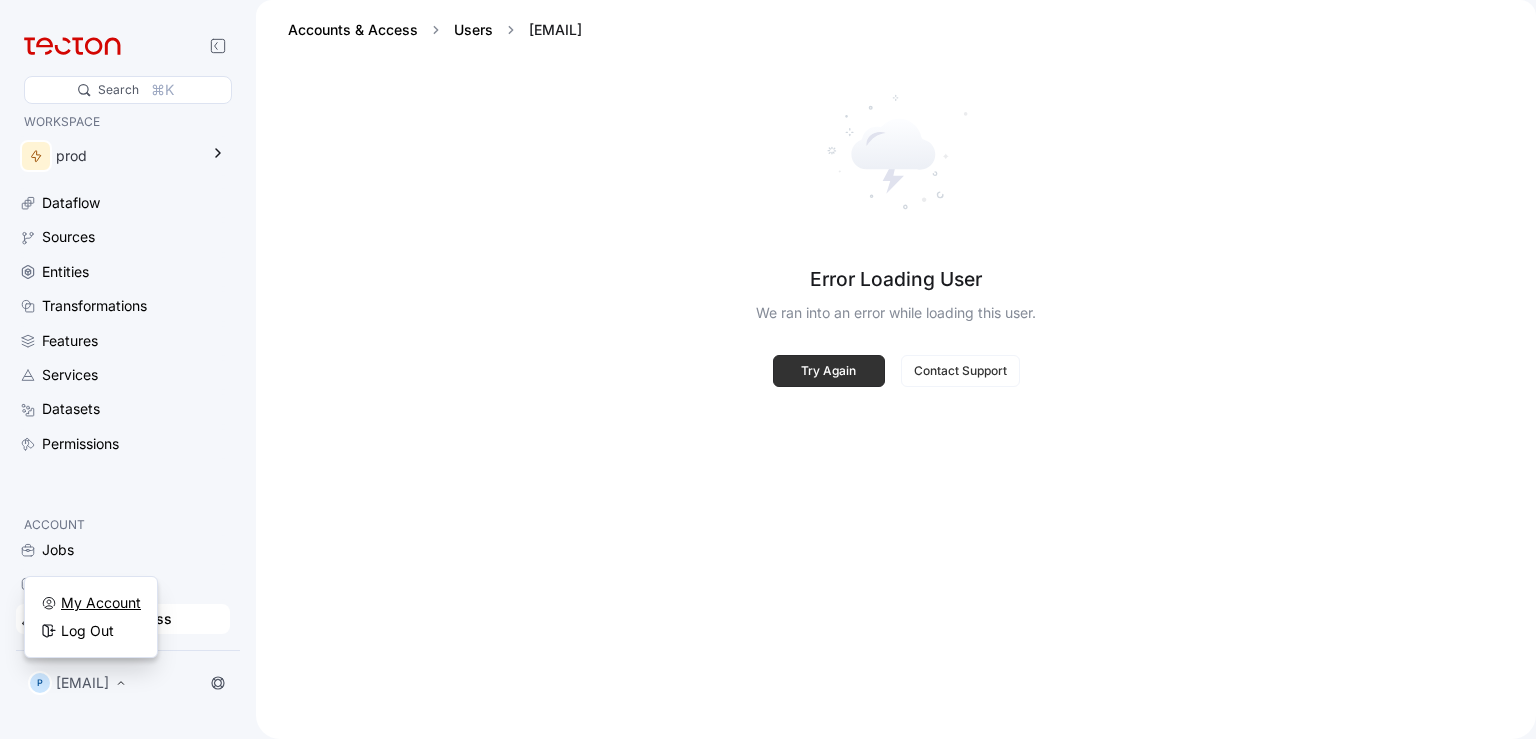 click on "My Account" at bounding box center [101, 603] 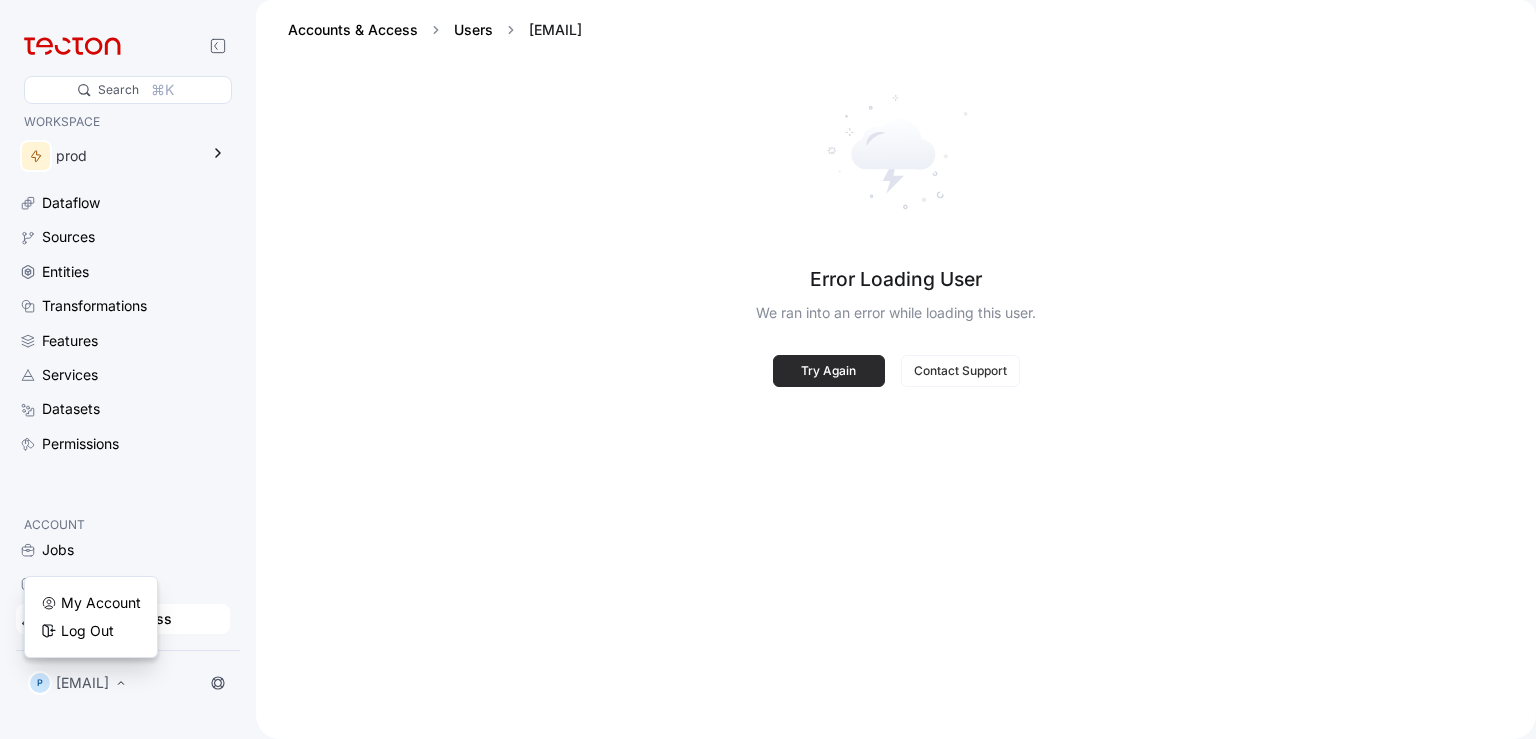click on "Try Again" at bounding box center (829, 371) 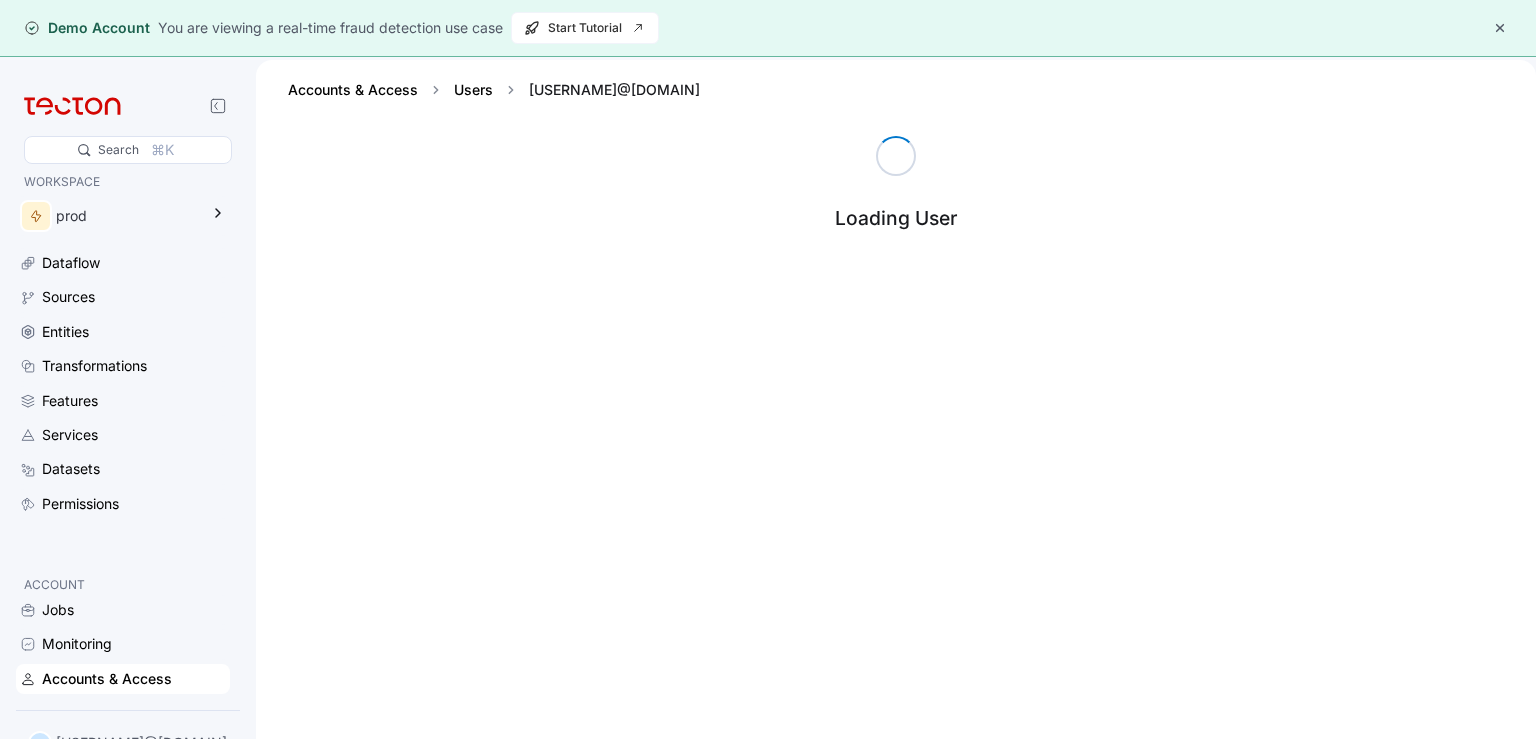 scroll, scrollTop: 0, scrollLeft: 0, axis: both 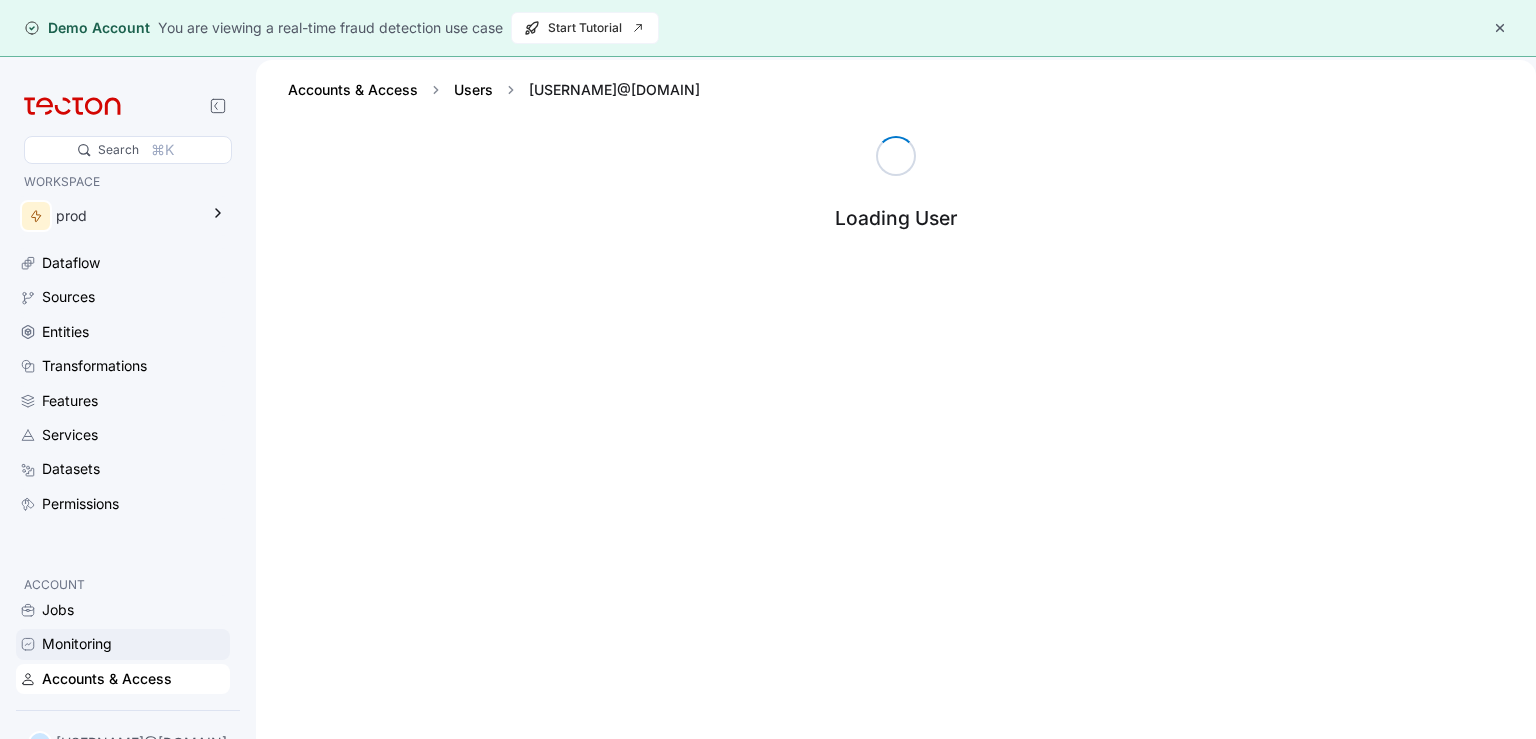 click 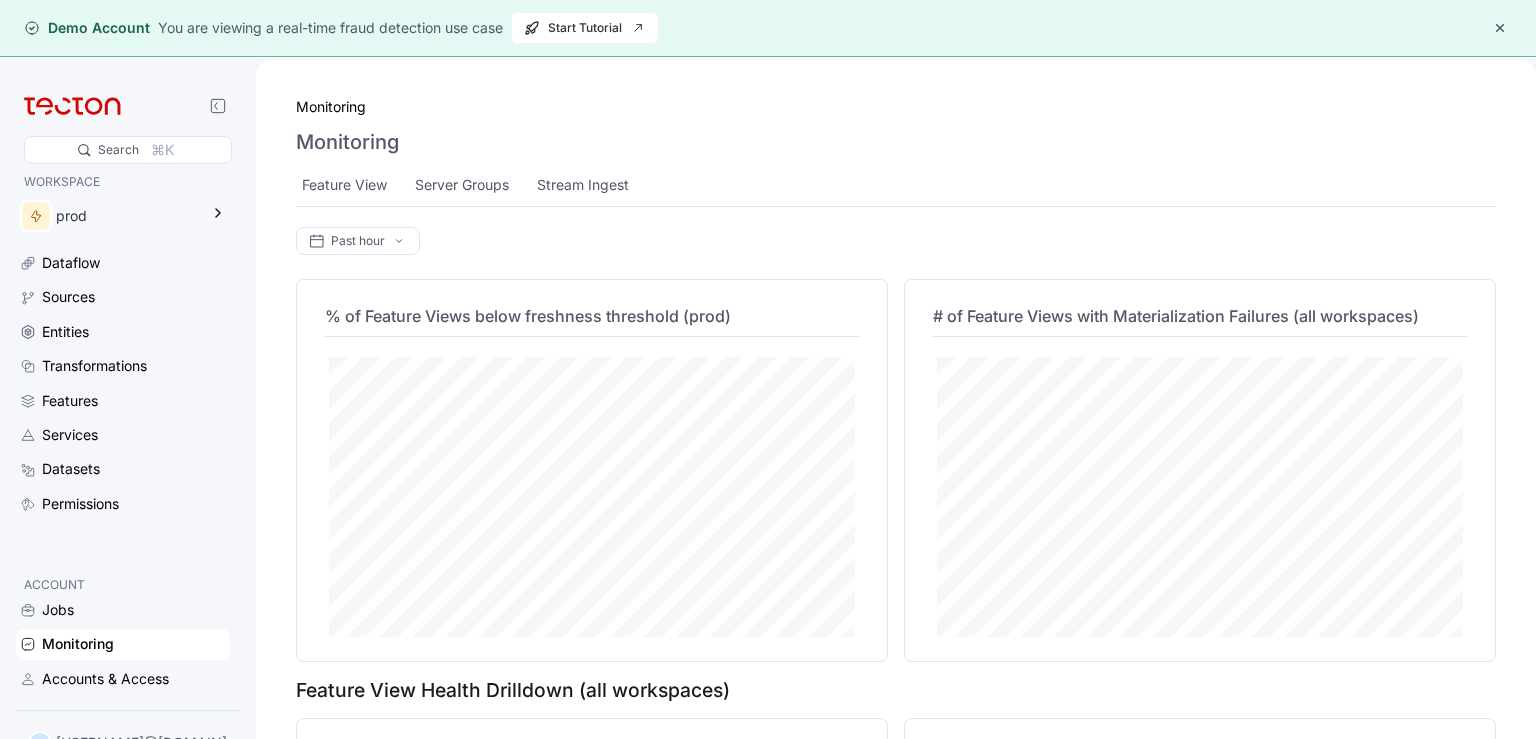 scroll, scrollTop: 684, scrollLeft: 0, axis: vertical 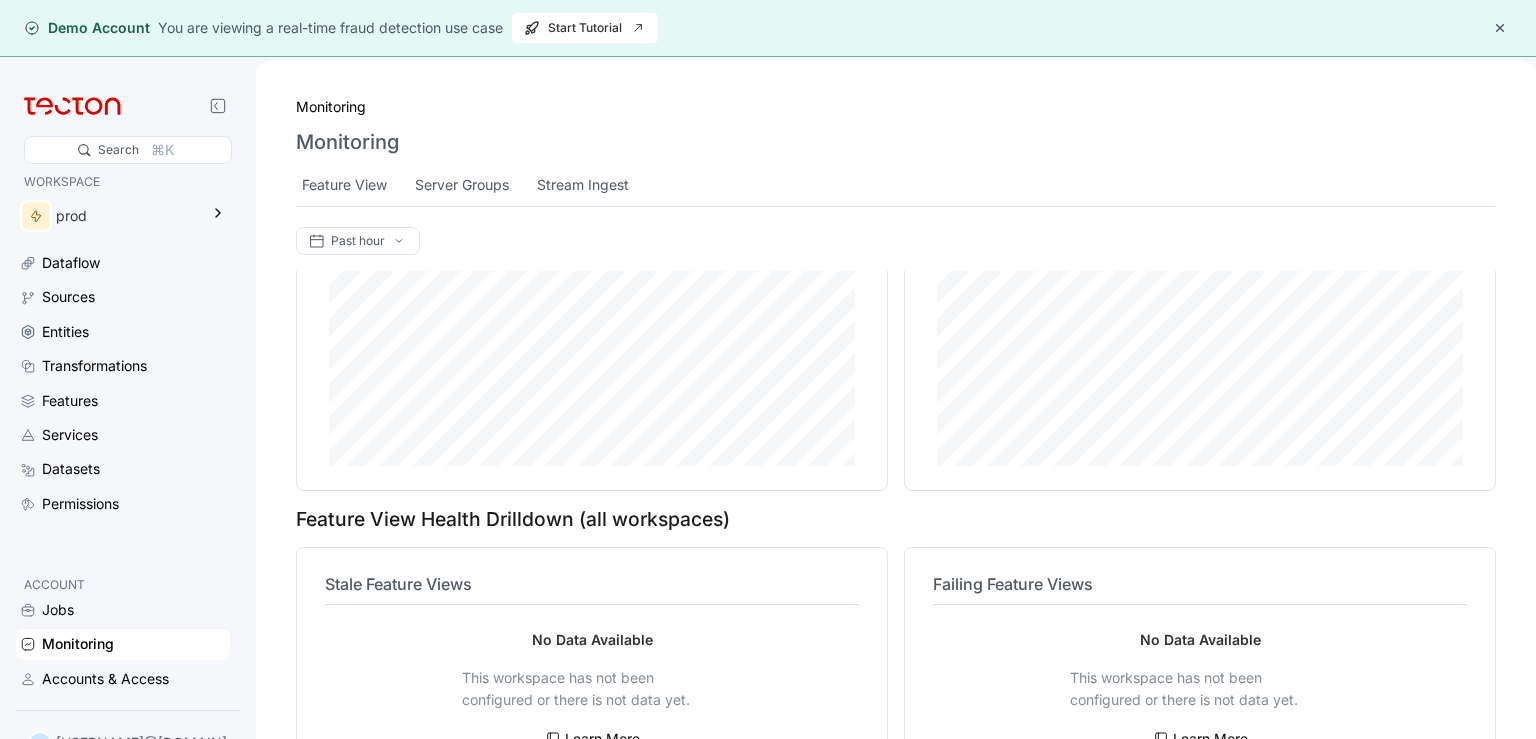 click on "No Data Available" at bounding box center [592, 640] 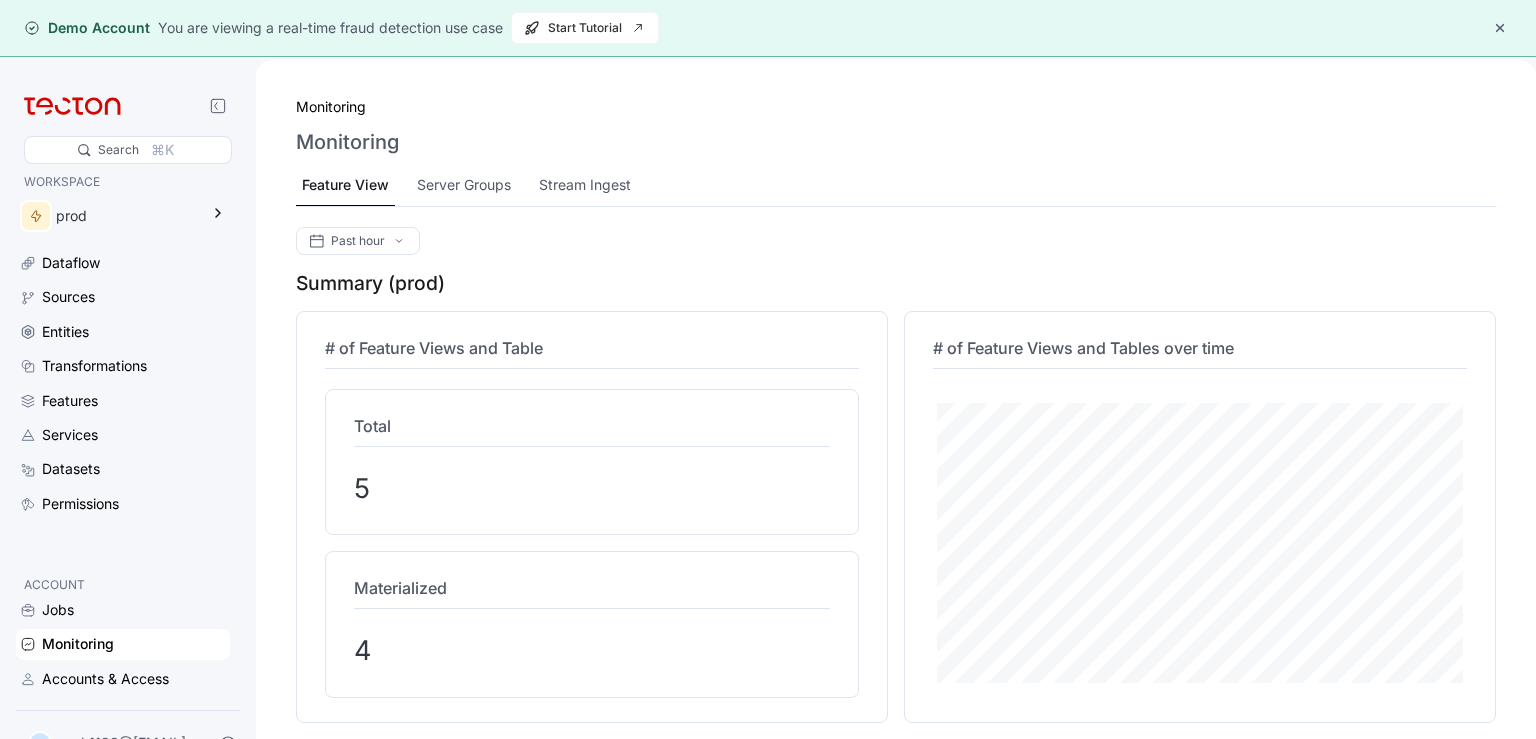 scroll, scrollTop: 0, scrollLeft: 0, axis: both 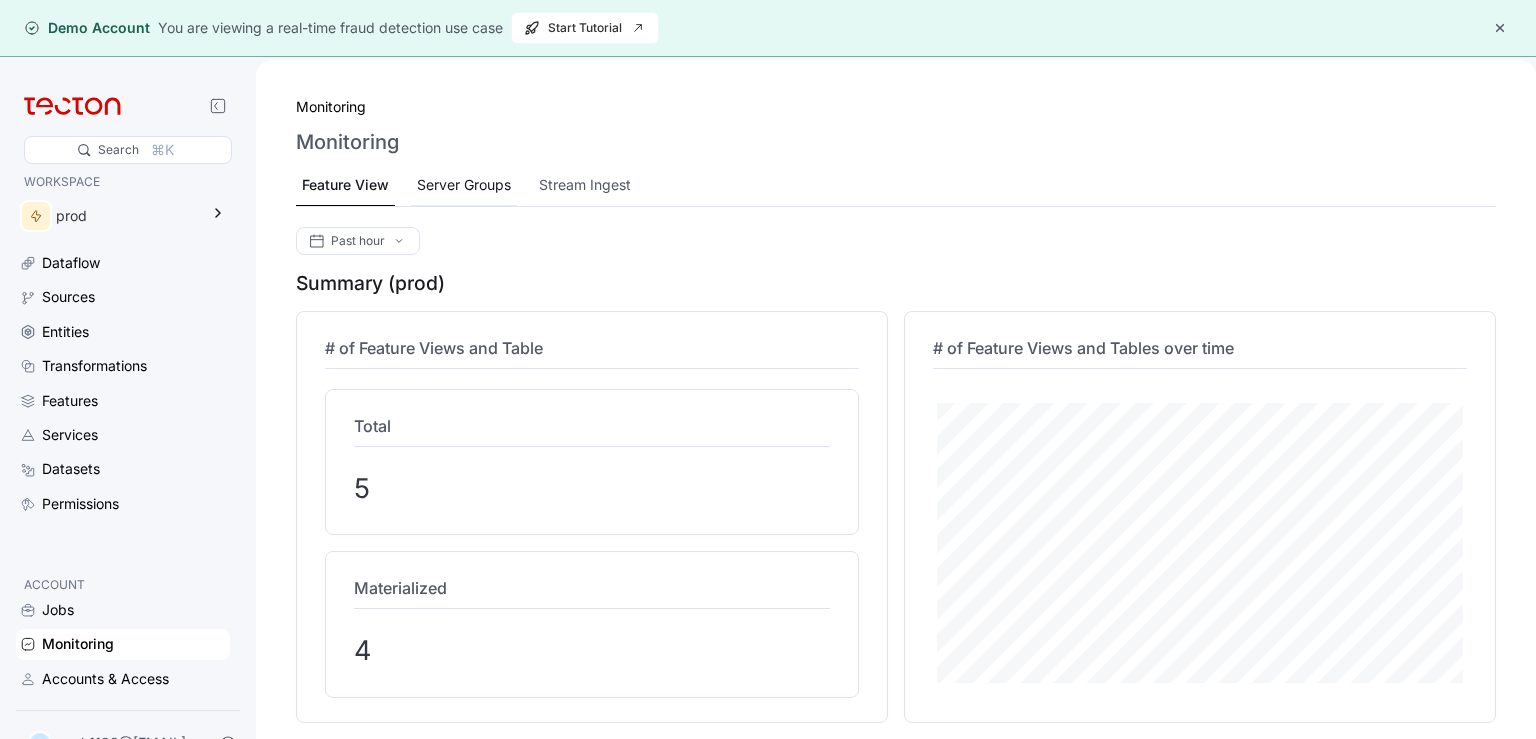 click on "Server Groups" at bounding box center [464, 185] 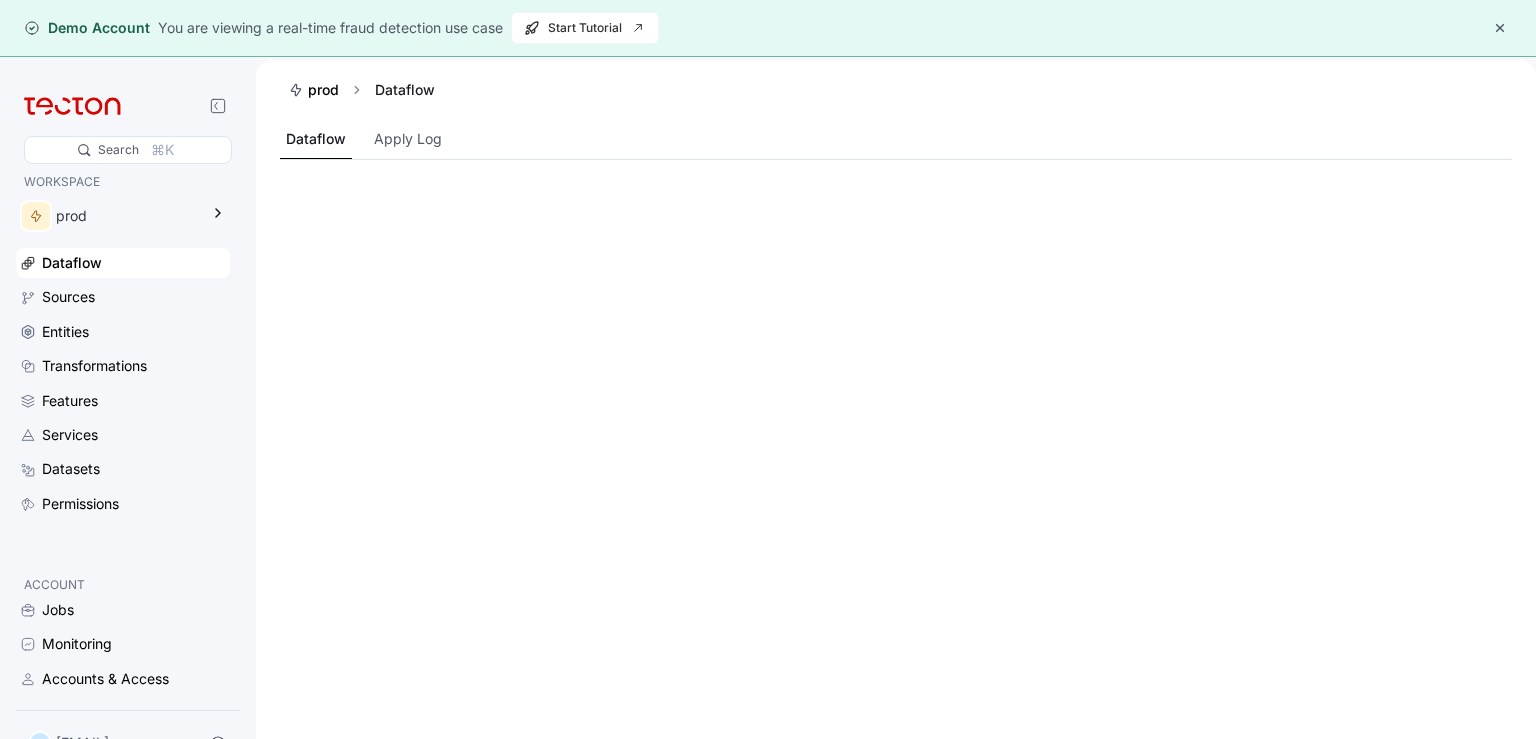 scroll, scrollTop: 0, scrollLeft: 0, axis: both 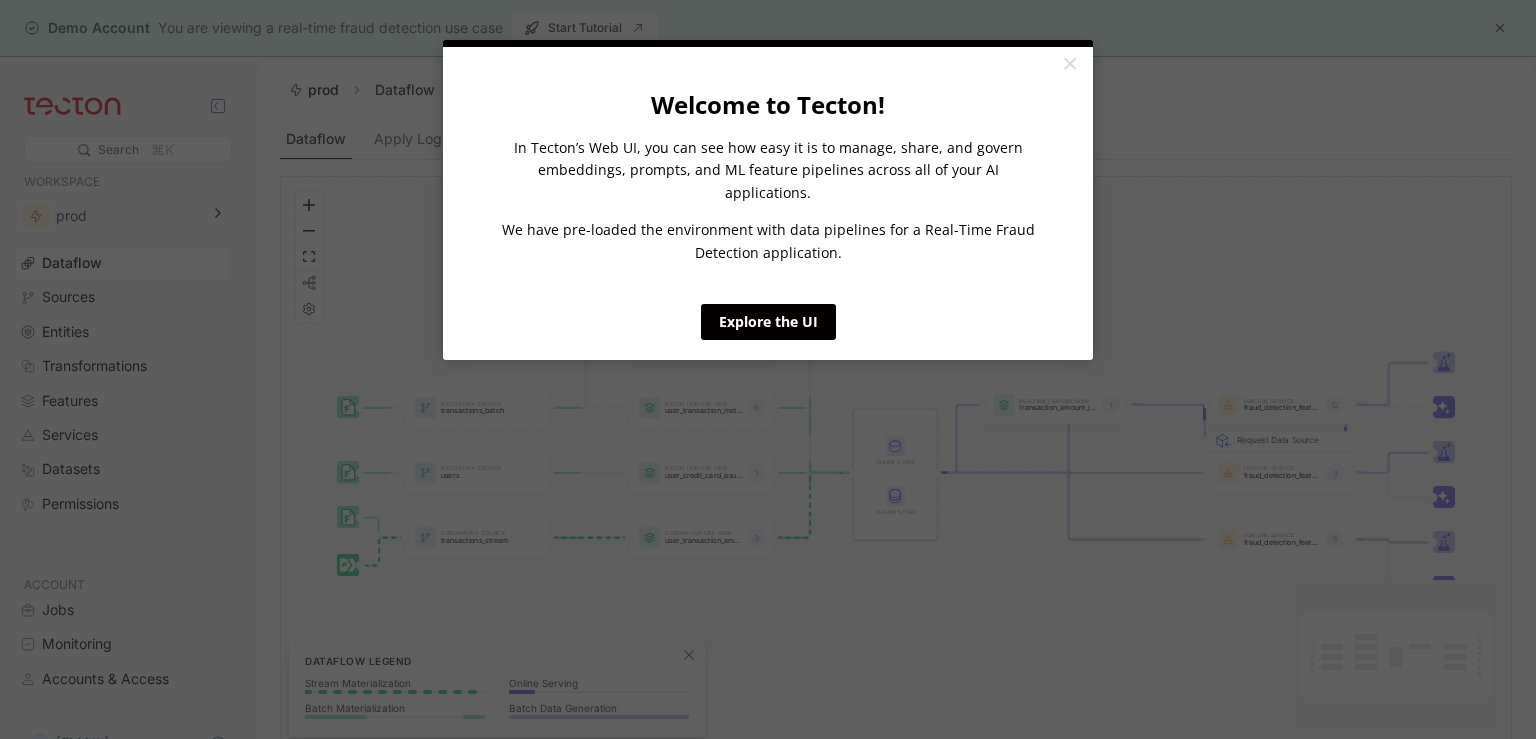 click on "×             Welcome to Tecton! In Tecton’s Web UI, you can see how easy it is to manage, share, and govern embeddings, prompts, and ML feature pipelines across all of your AI applications. We have pre-loaded the environment with data pipelines for a Real-Time Fraud Detection application.                       Explore the UI" 